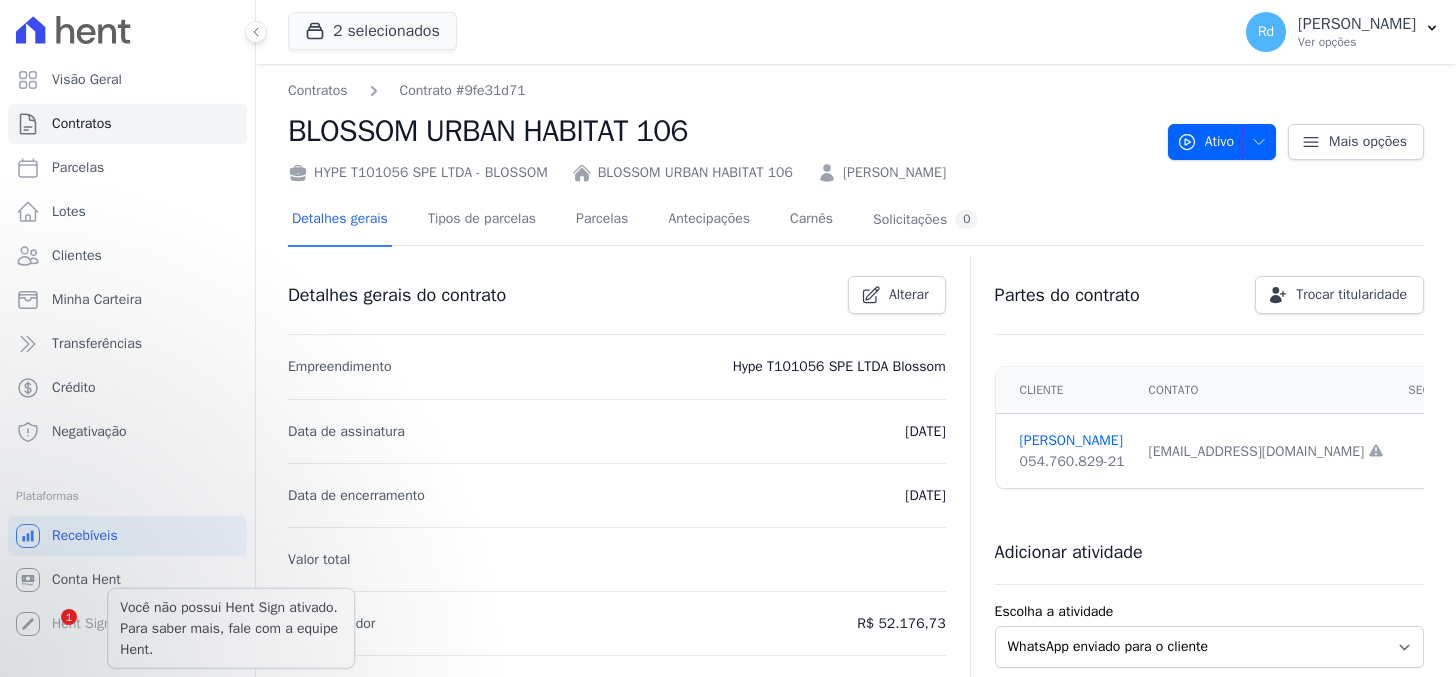 scroll, scrollTop: 0, scrollLeft: 0, axis: both 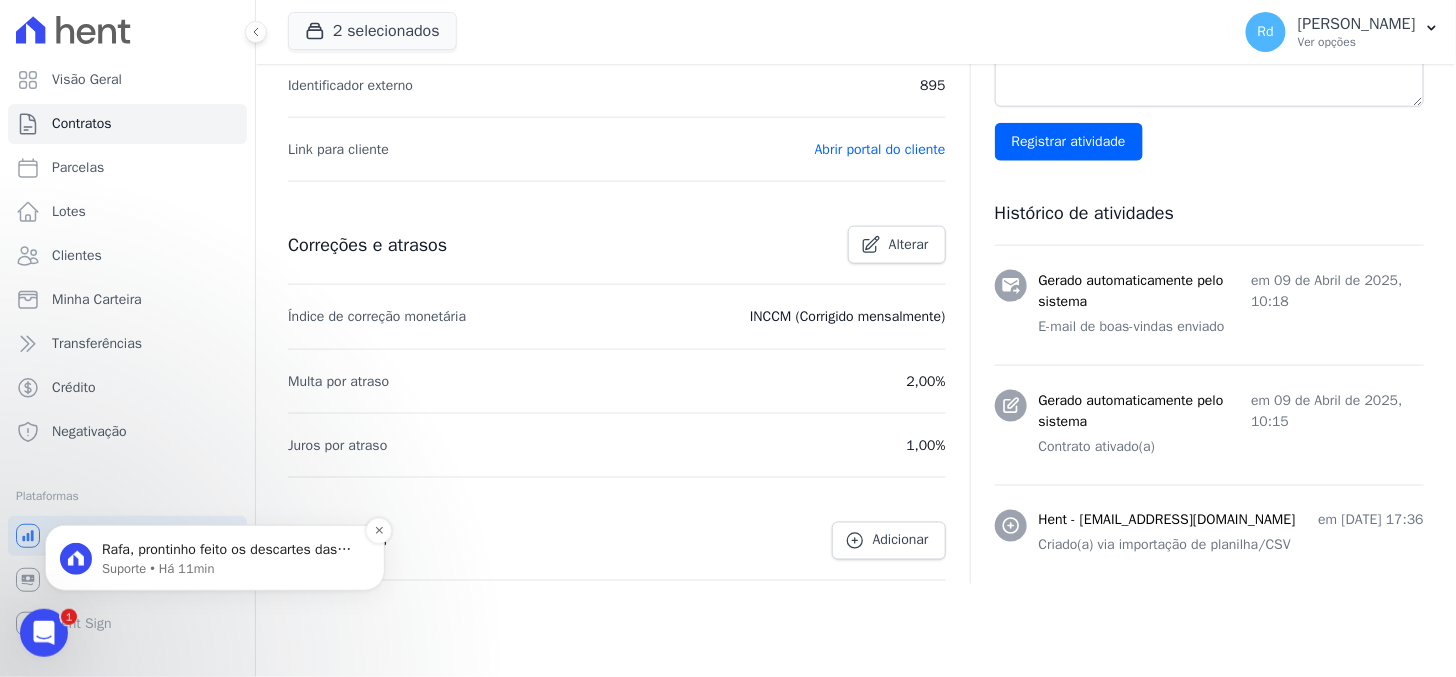 click on "Suporte • Há 11min" at bounding box center (231, 568) 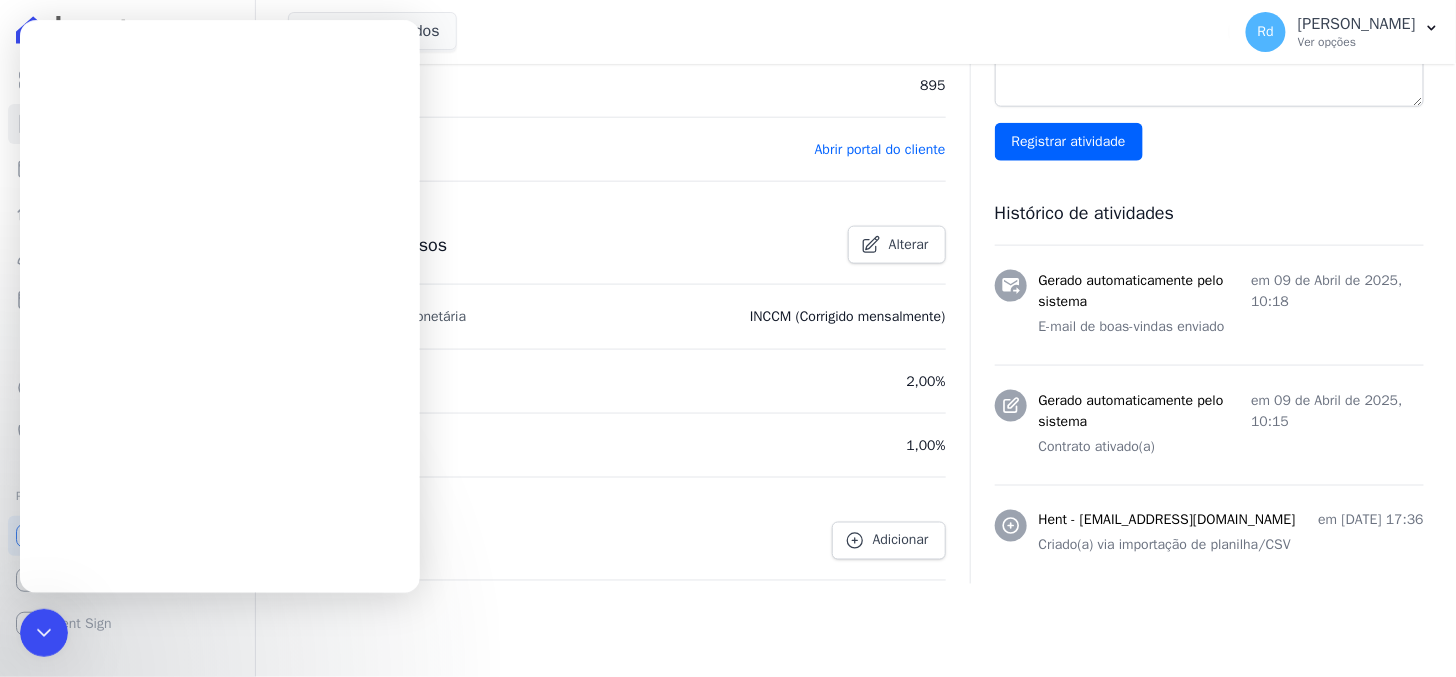 scroll, scrollTop: 0, scrollLeft: 0, axis: both 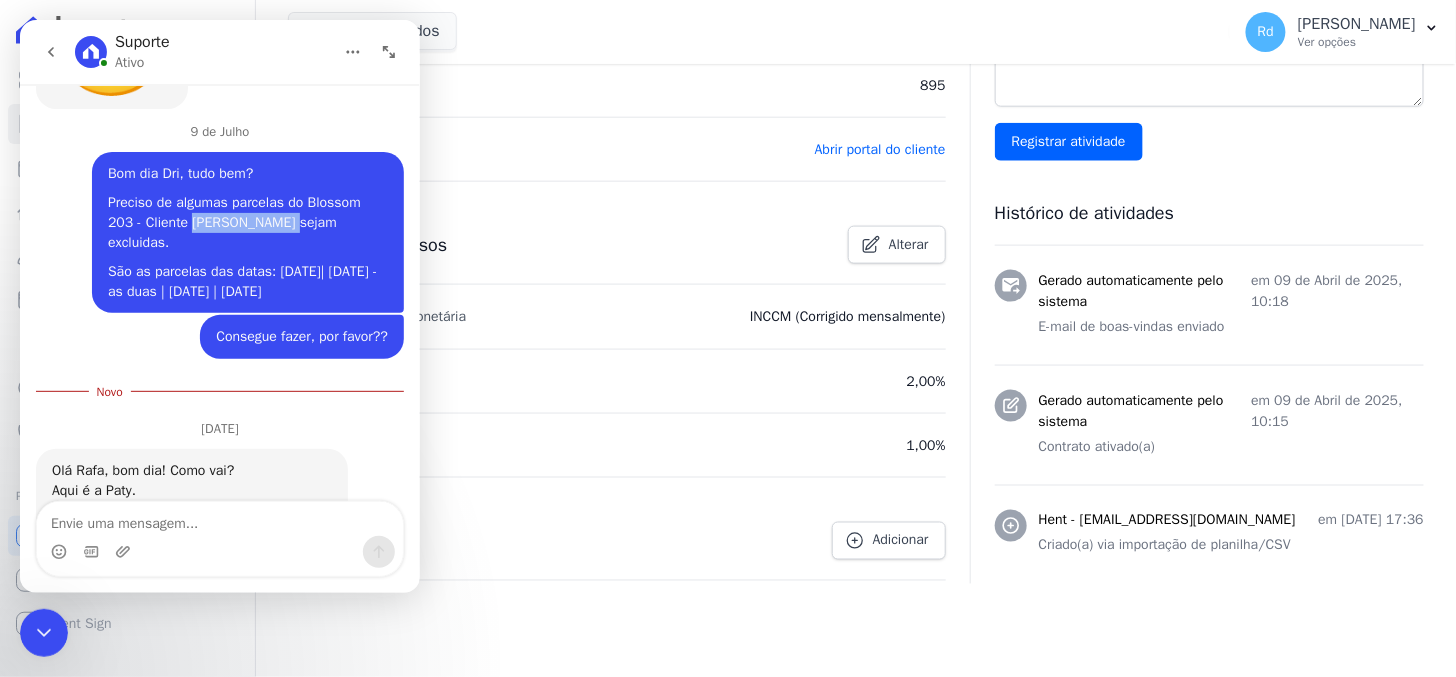 drag, startPoint x: 150, startPoint y: 153, endPoint x: 243, endPoint y: 152, distance: 93.00538 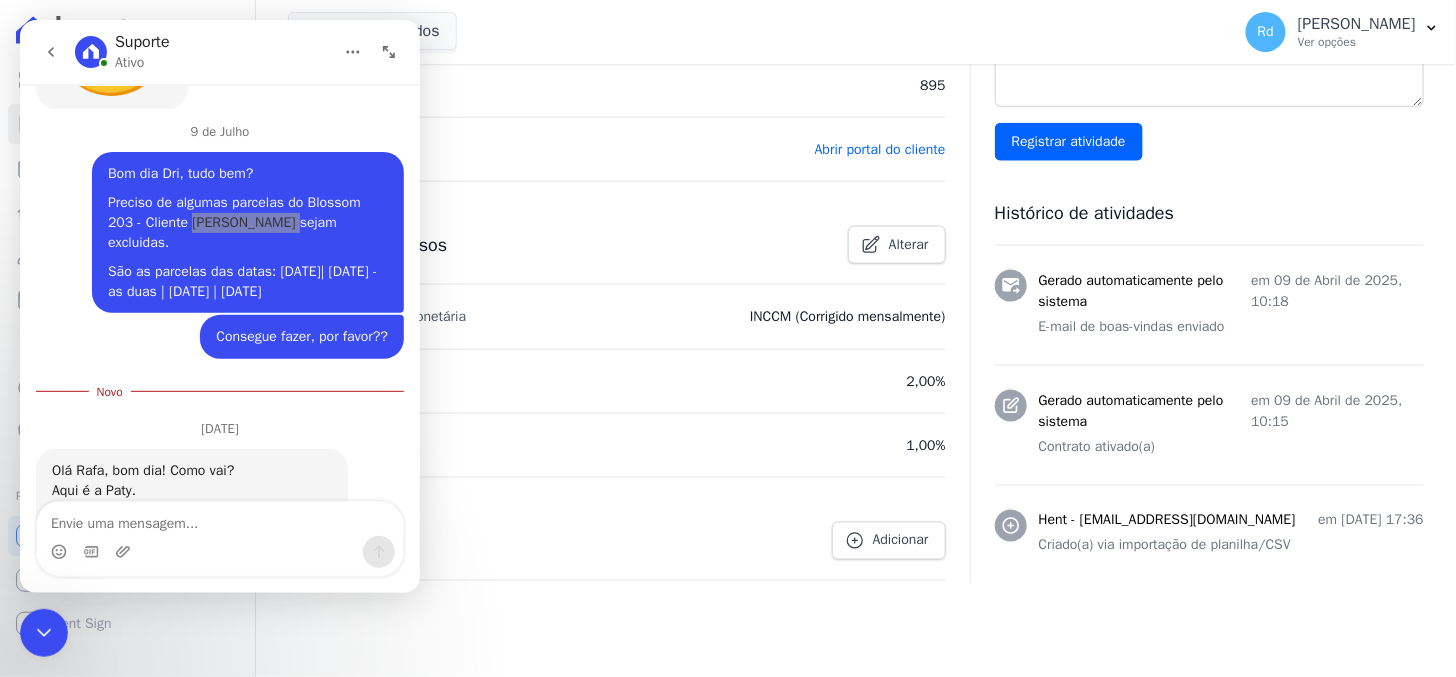 click 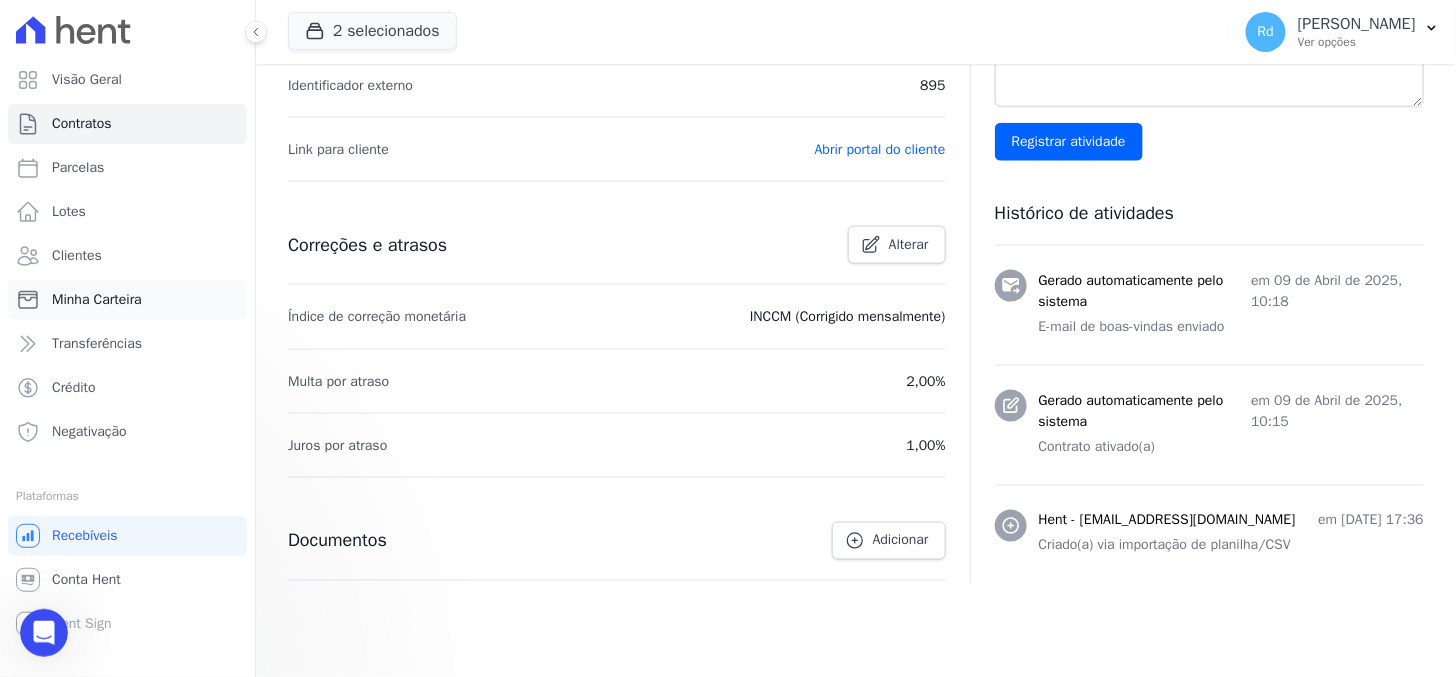 scroll, scrollTop: 0, scrollLeft: 0, axis: both 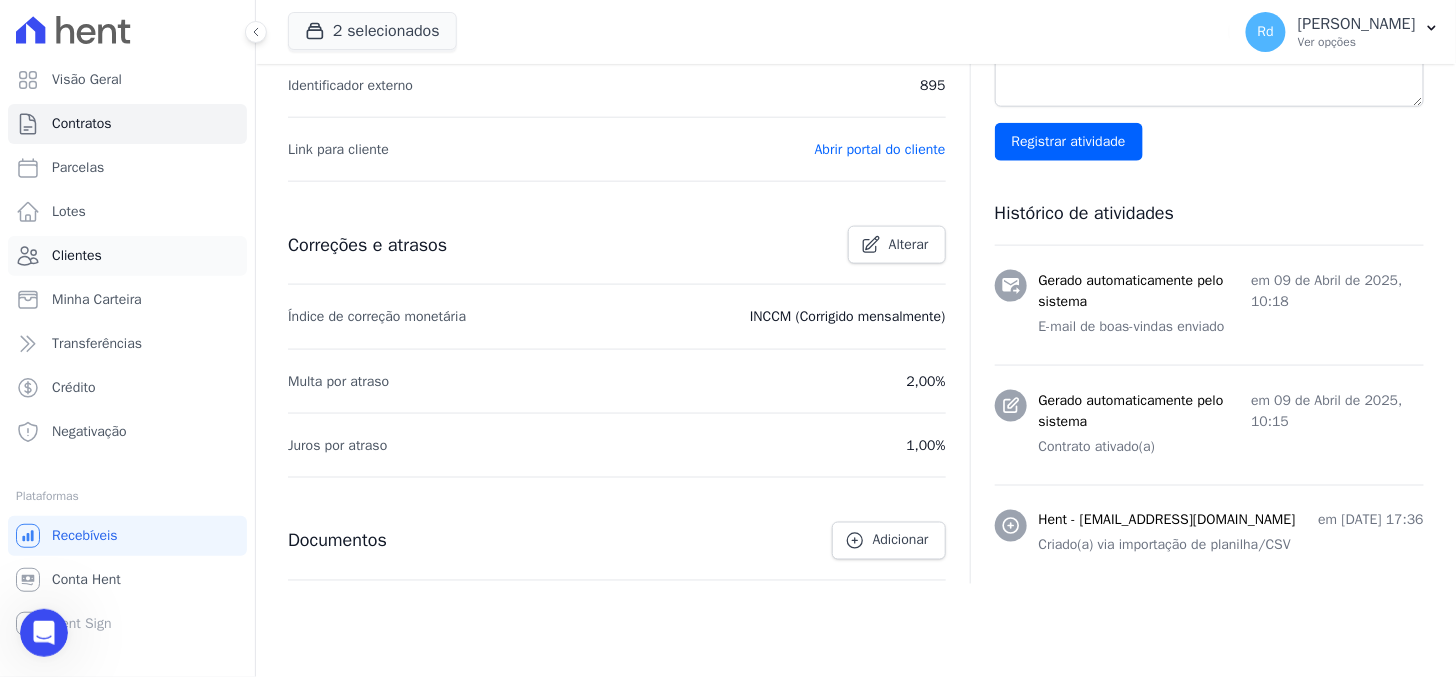 click on "Clientes" at bounding box center (77, 256) 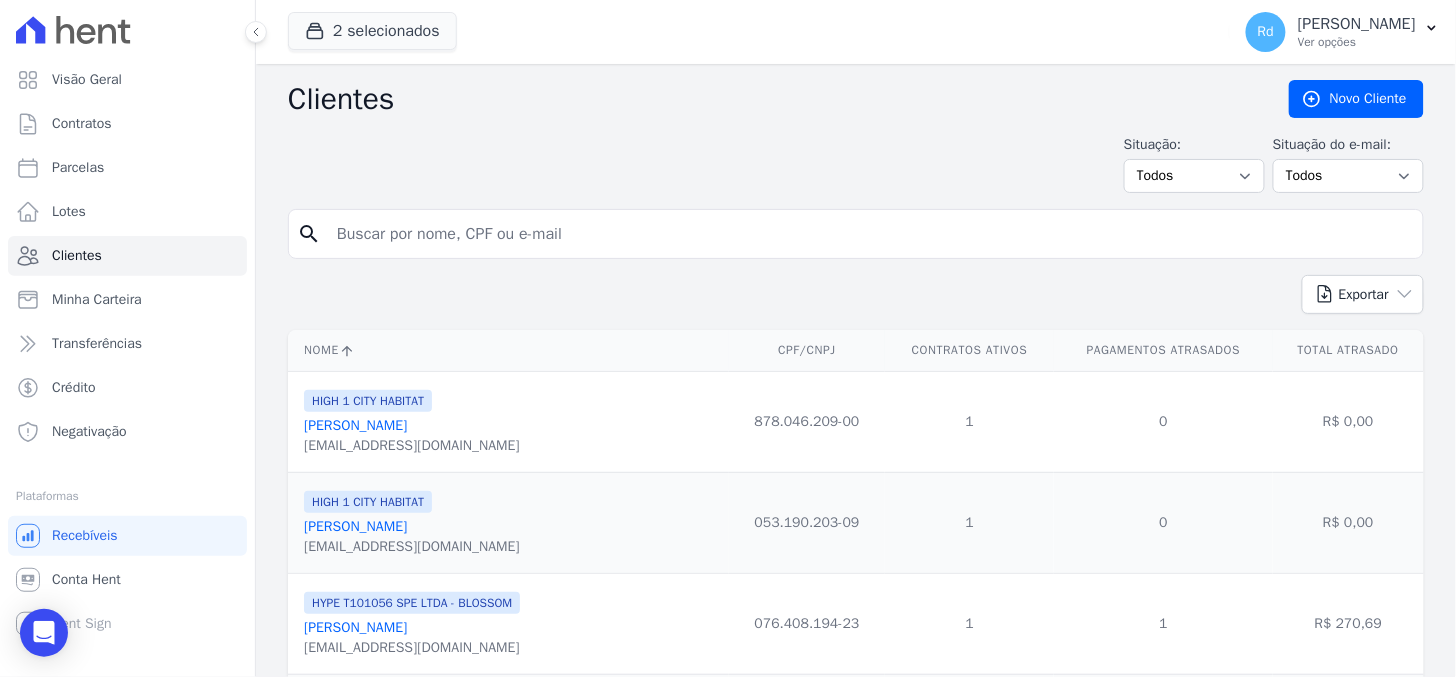 click on "2 selecionados" at bounding box center [372, 32] 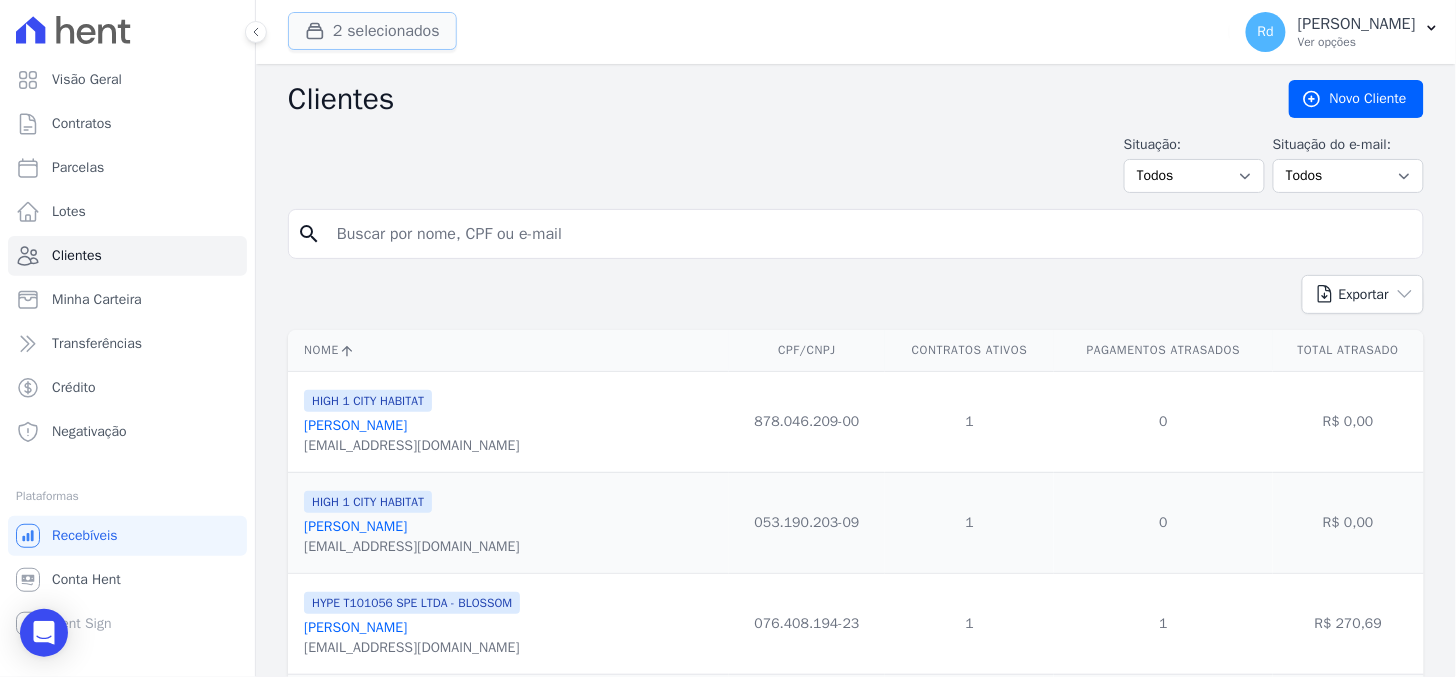 click on "2 selecionados" at bounding box center (372, 31) 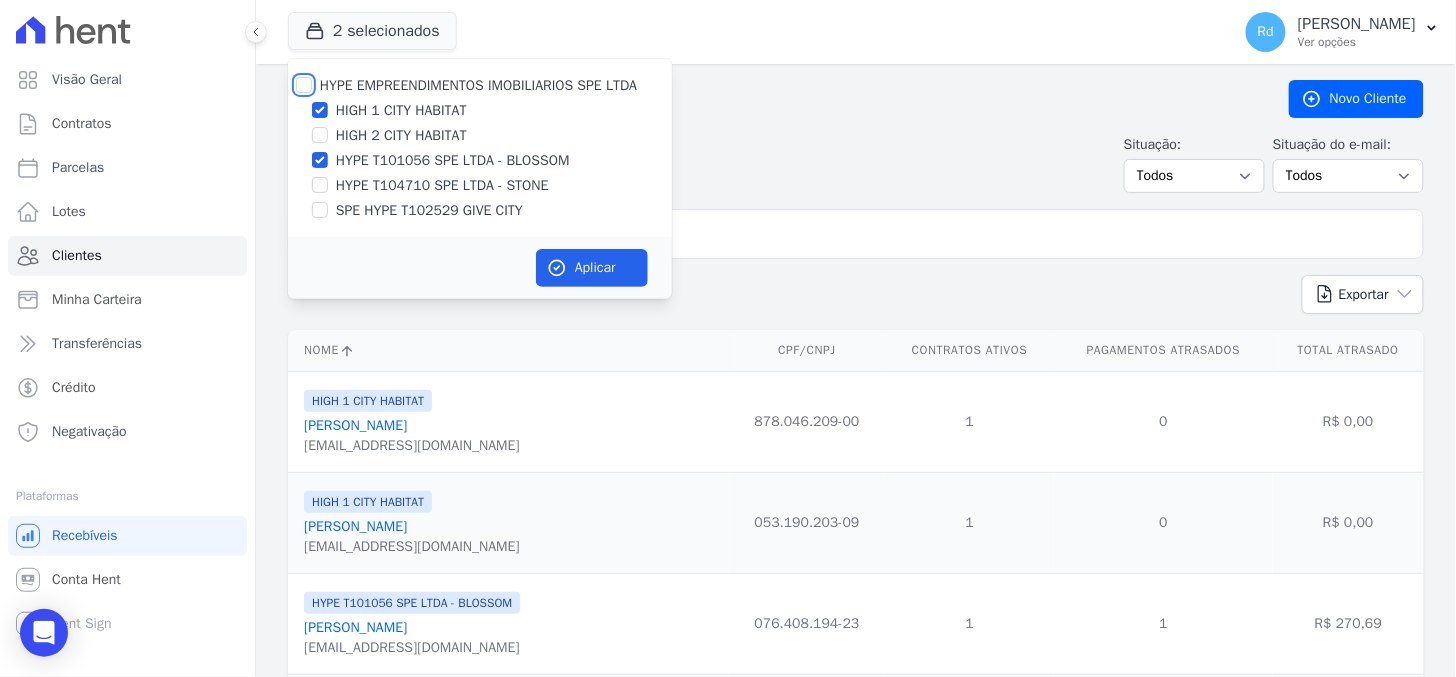 click on "HYPE EMPREENDIMENTOS IMOBILIARIOS SPE LTDA" at bounding box center (304, 85) 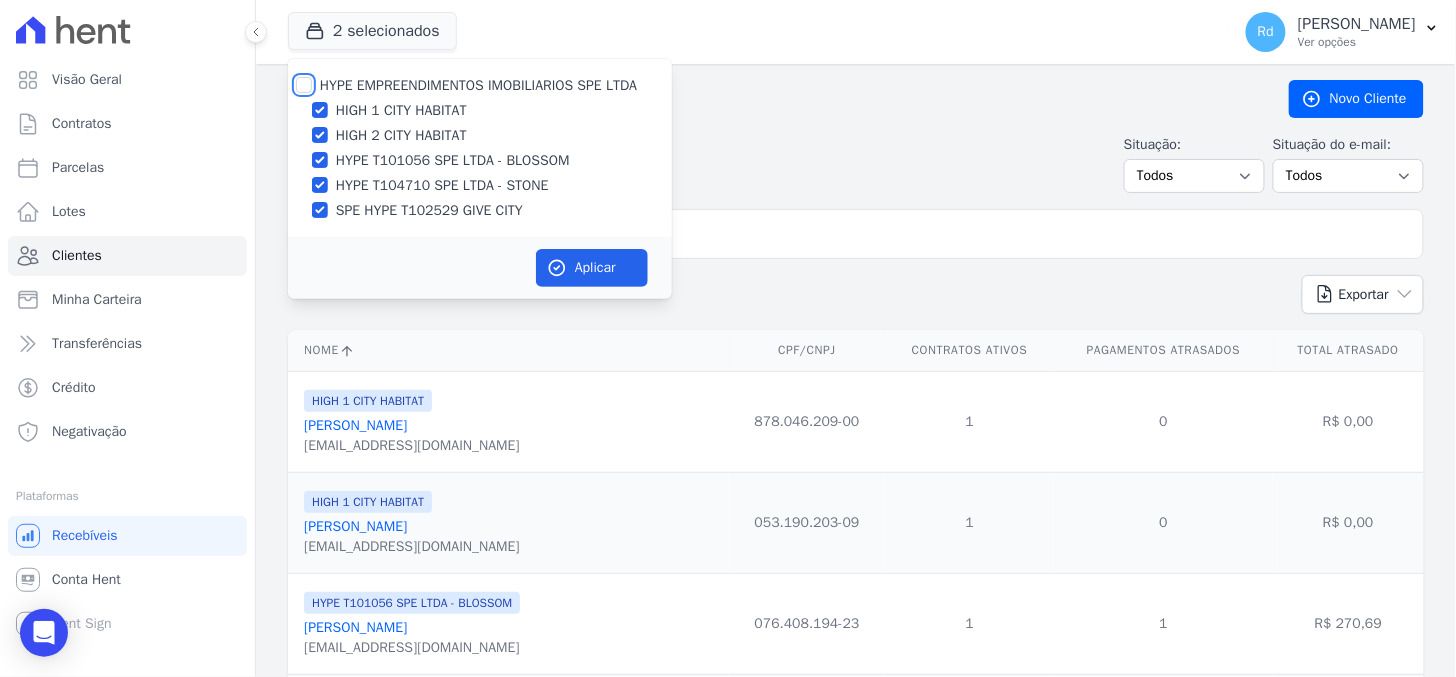 checkbox on "true" 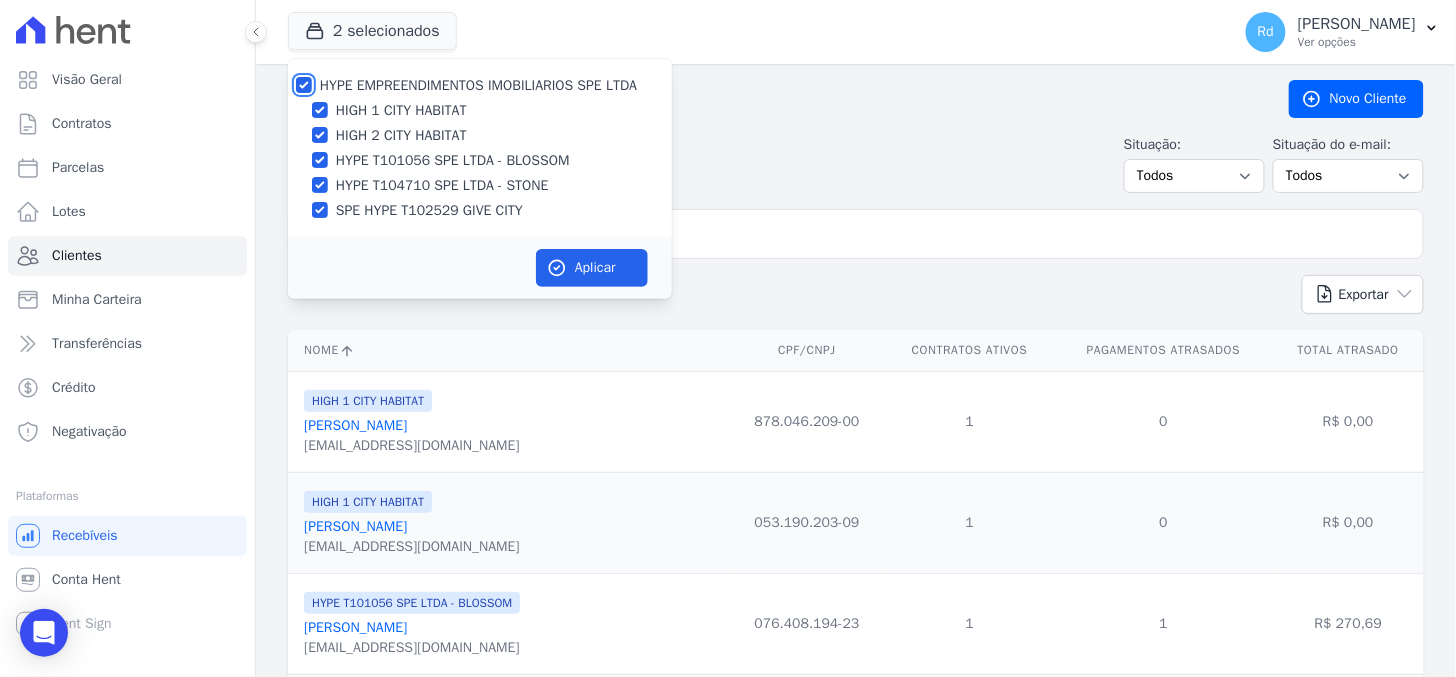 checkbox on "true" 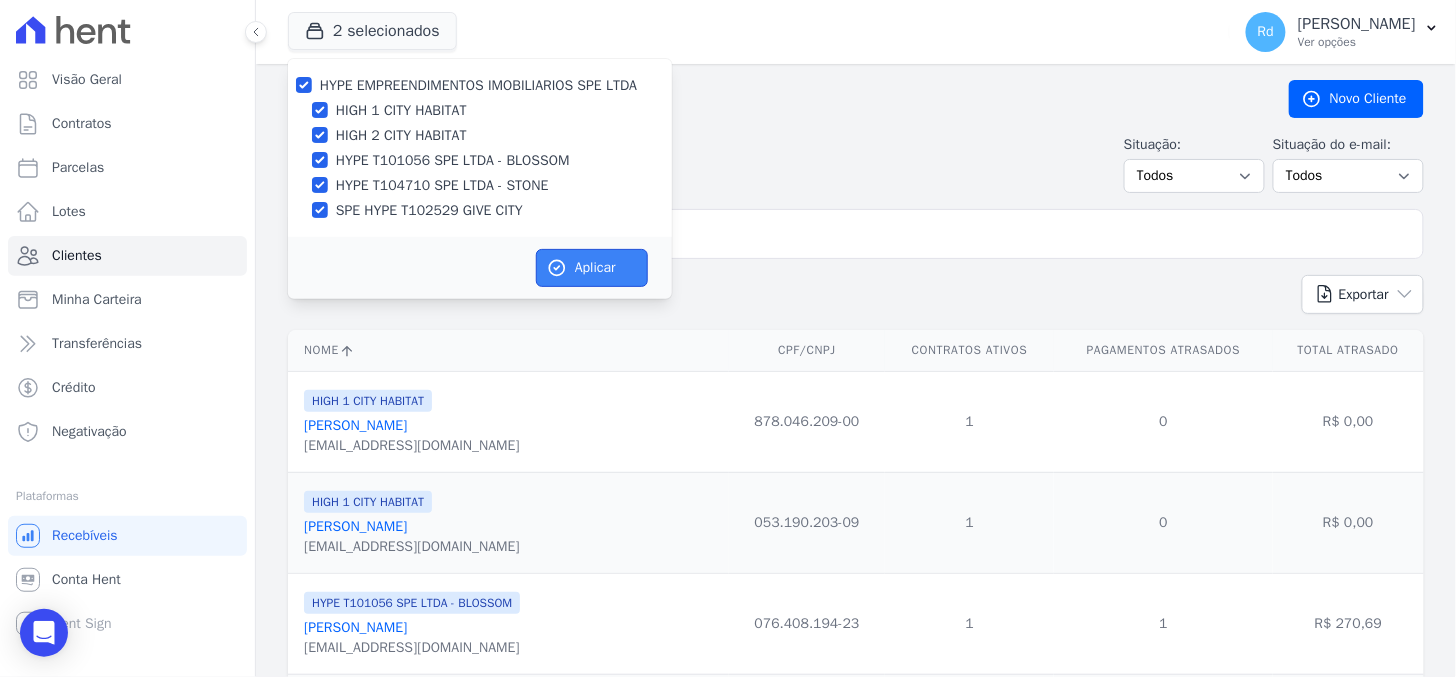 click on "Aplicar" at bounding box center [592, 268] 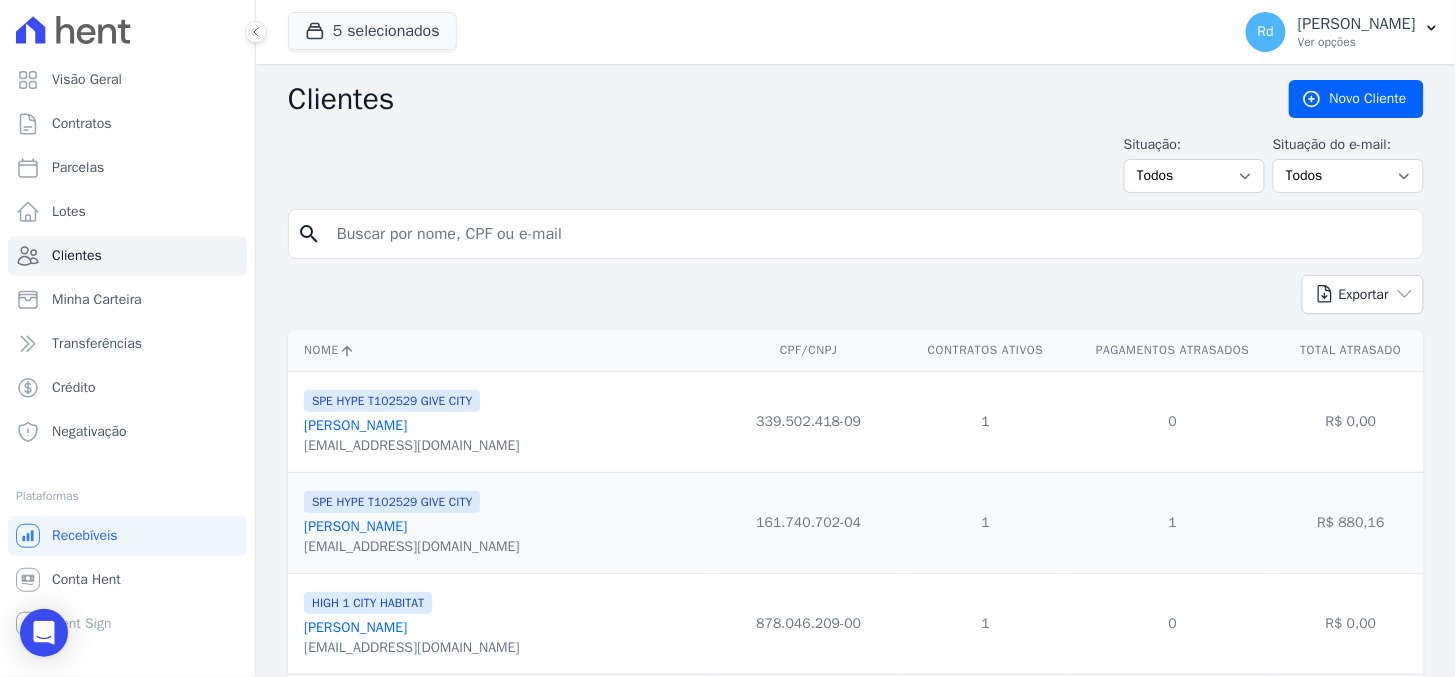 click at bounding box center (870, 234) 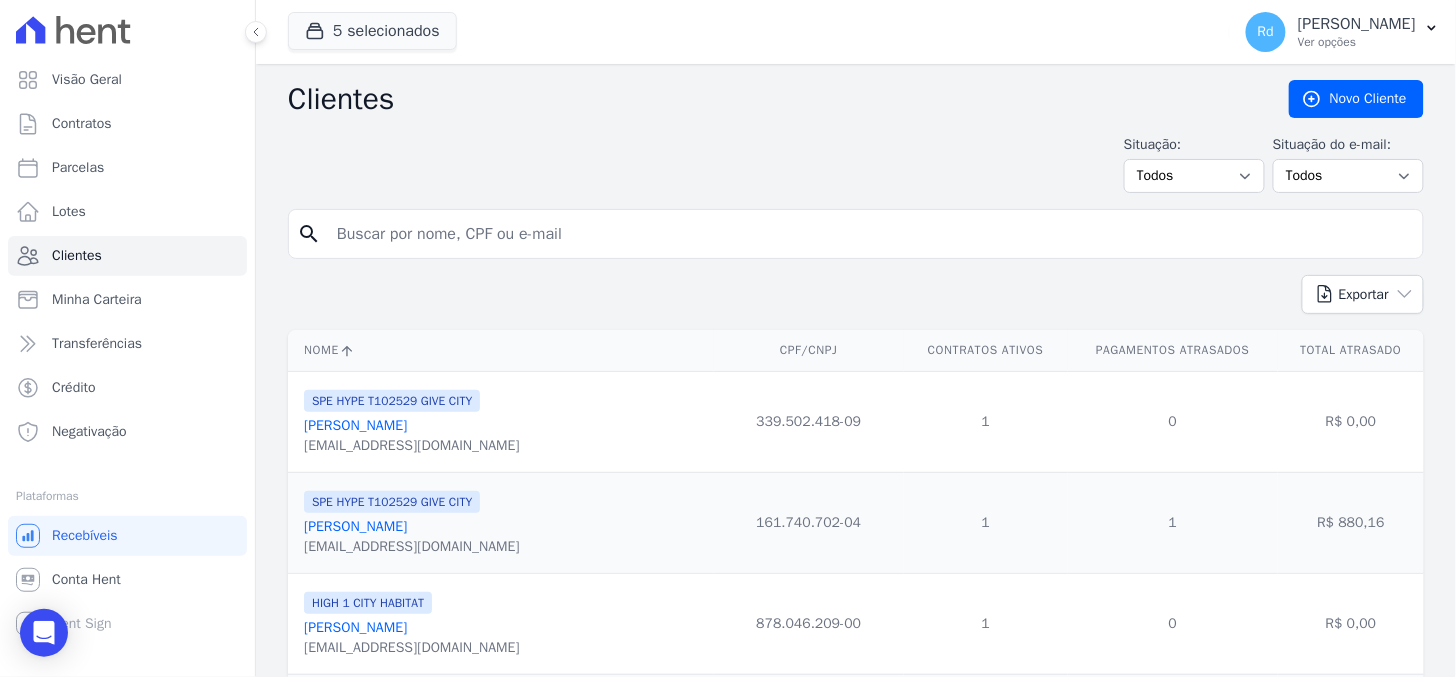 paste on "[PERSON_NAME]" 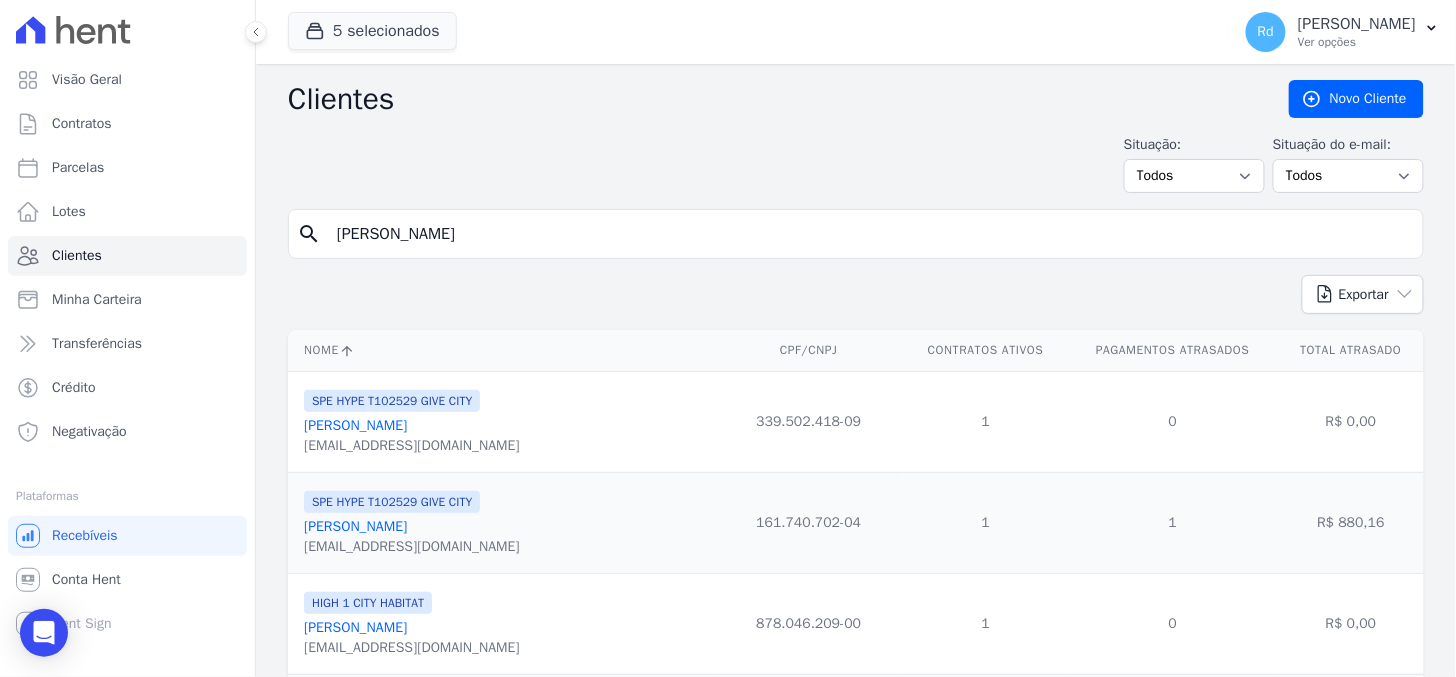 type on "[PERSON_NAME]" 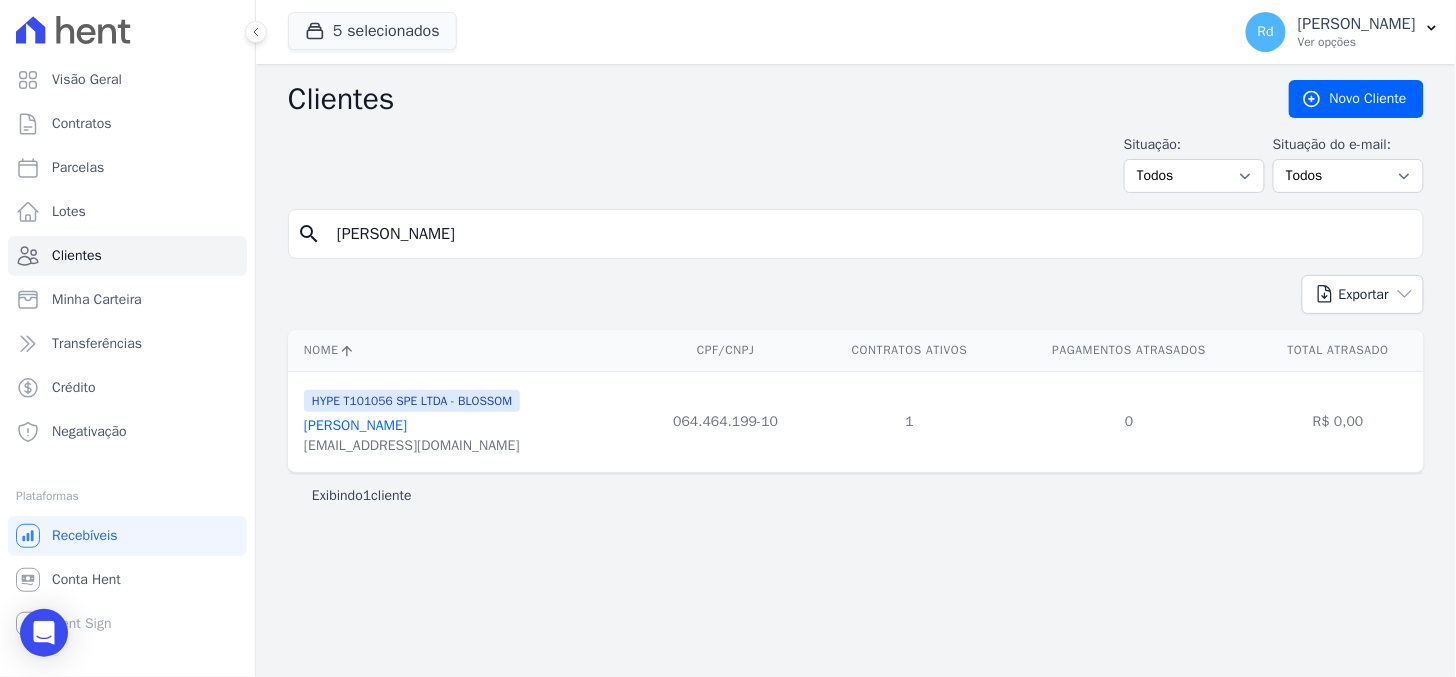 click on "[PERSON_NAME]" at bounding box center [355, 425] 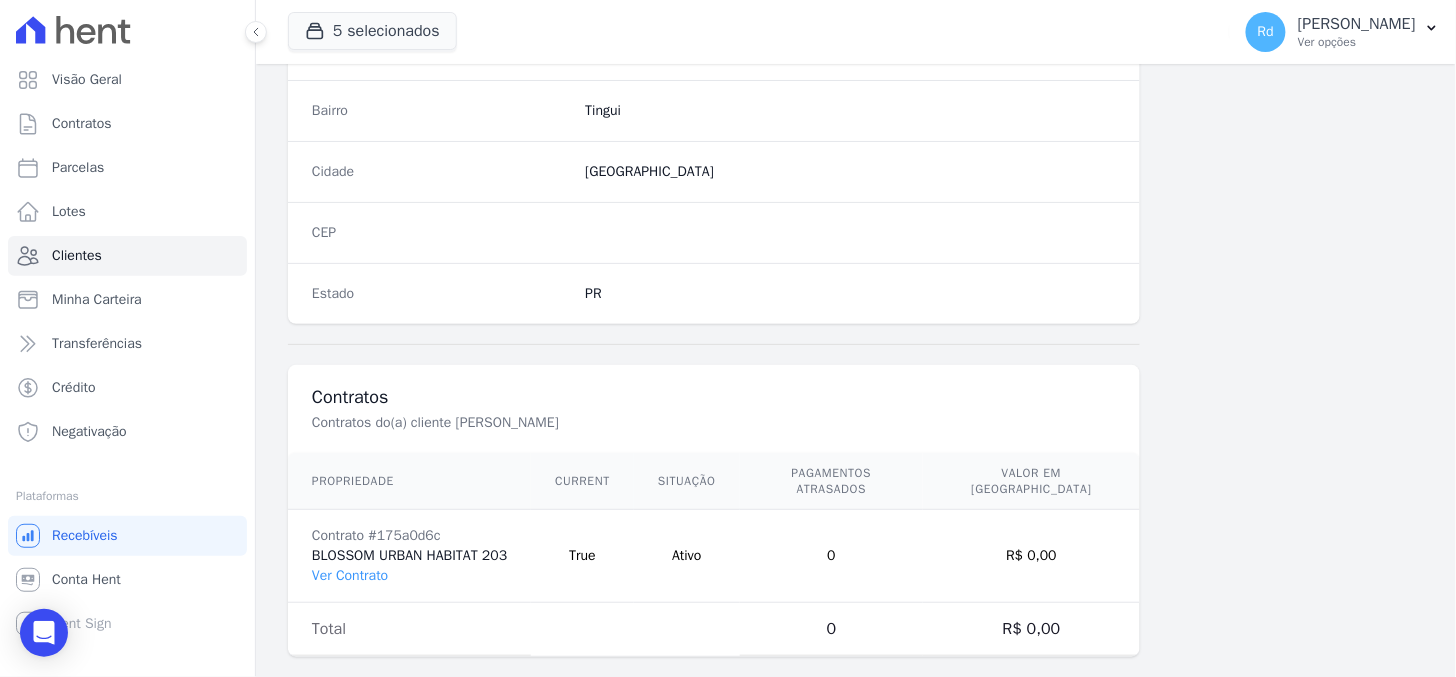 scroll, scrollTop: 1196, scrollLeft: 0, axis: vertical 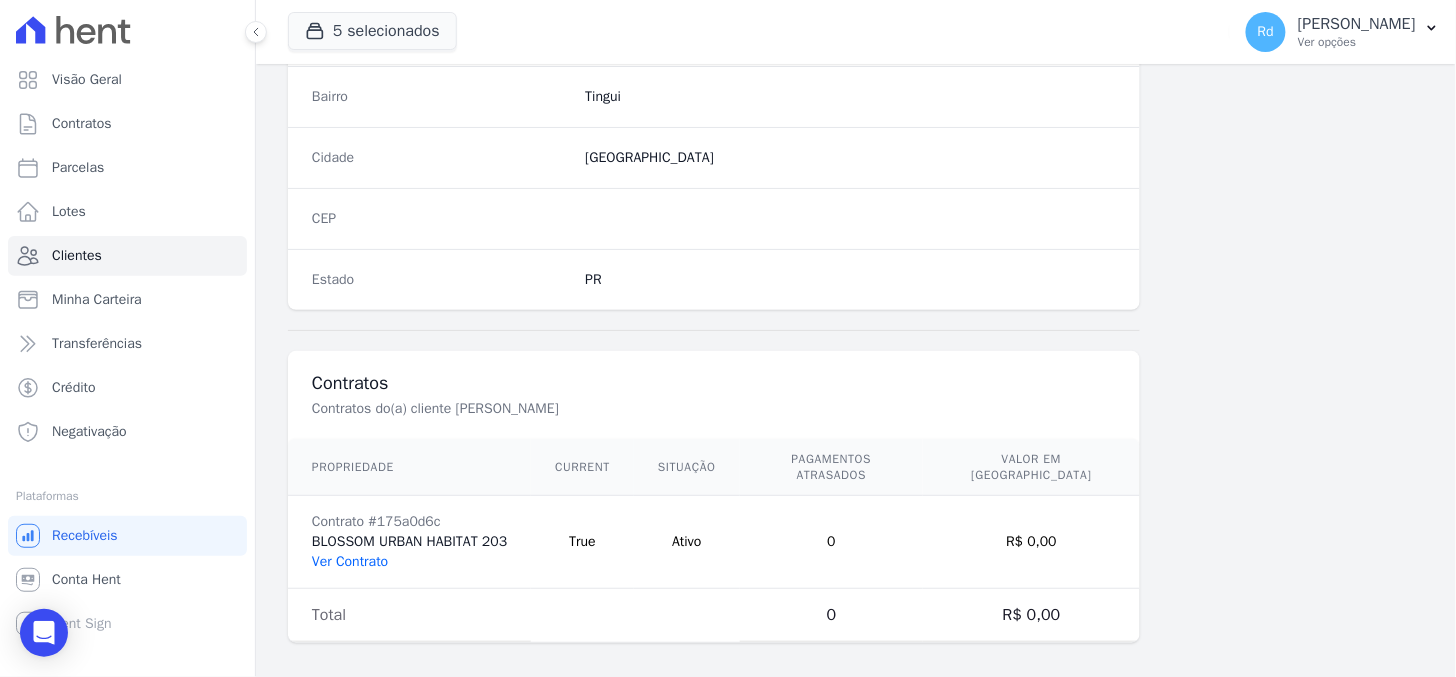click on "Ver Contrato" at bounding box center (350, 561) 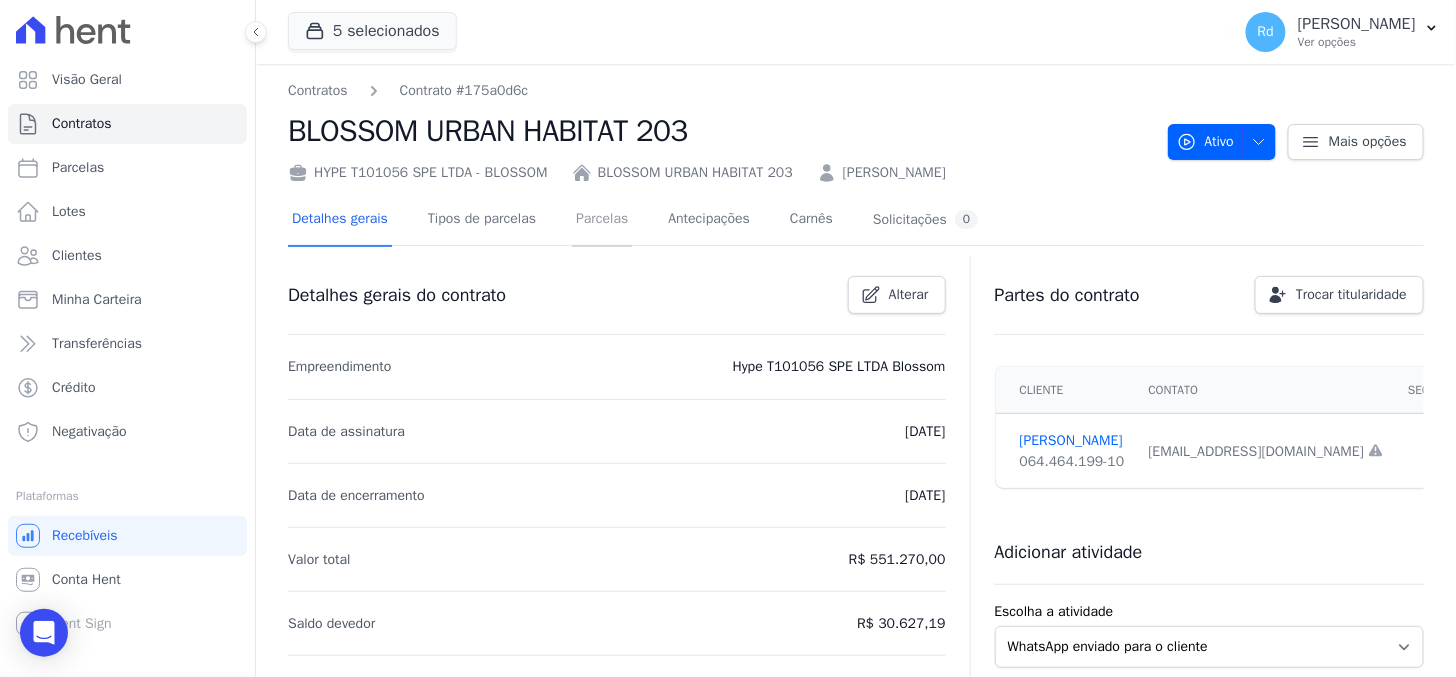 click on "Parcelas" at bounding box center (602, 220) 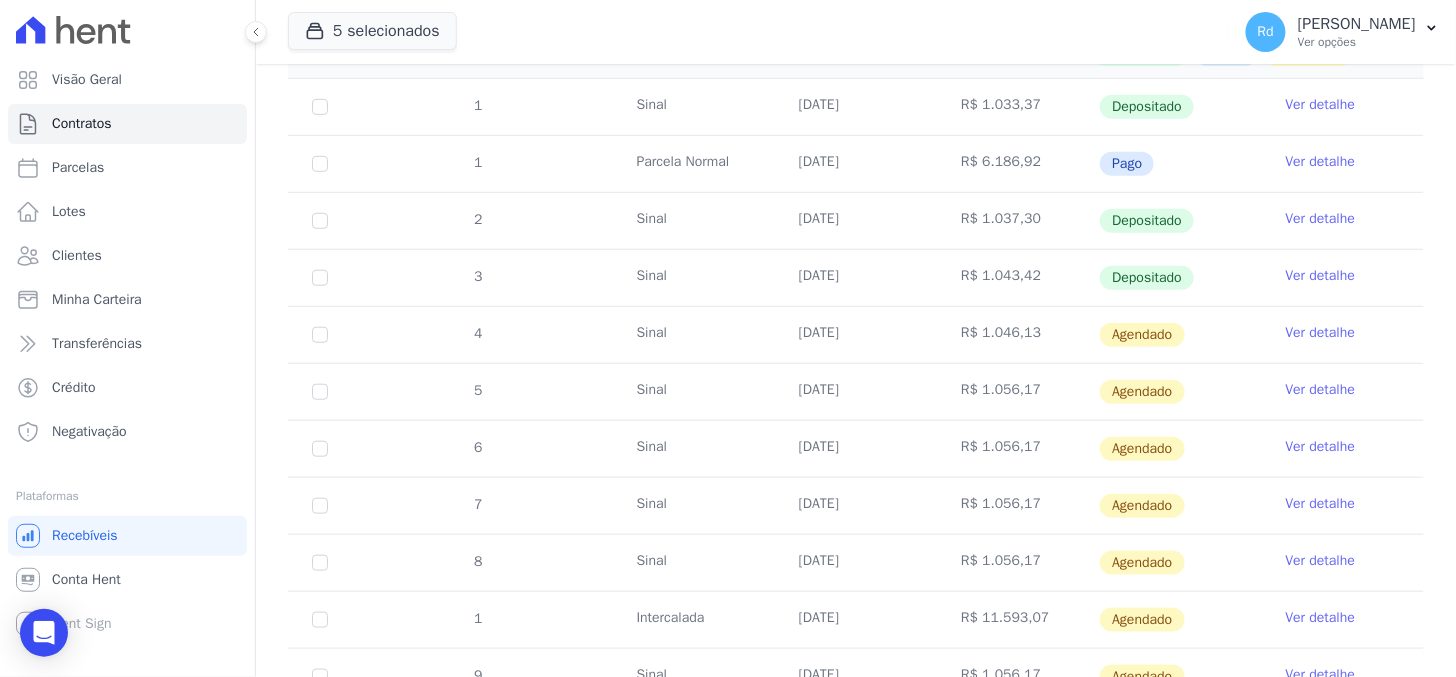 scroll, scrollTop: 477, scrollLeft: 0, axis: vertical 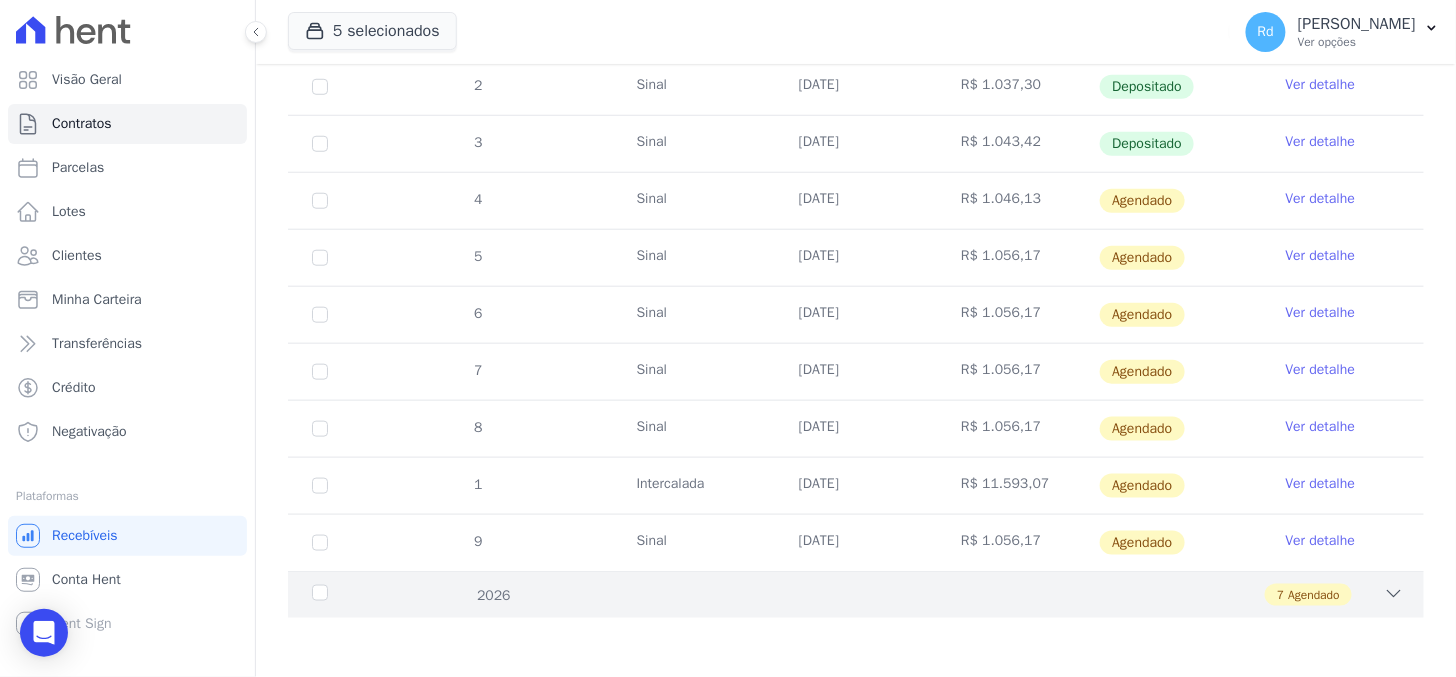 click on "2026
7
Agendado" at bounding box center [856, 594] 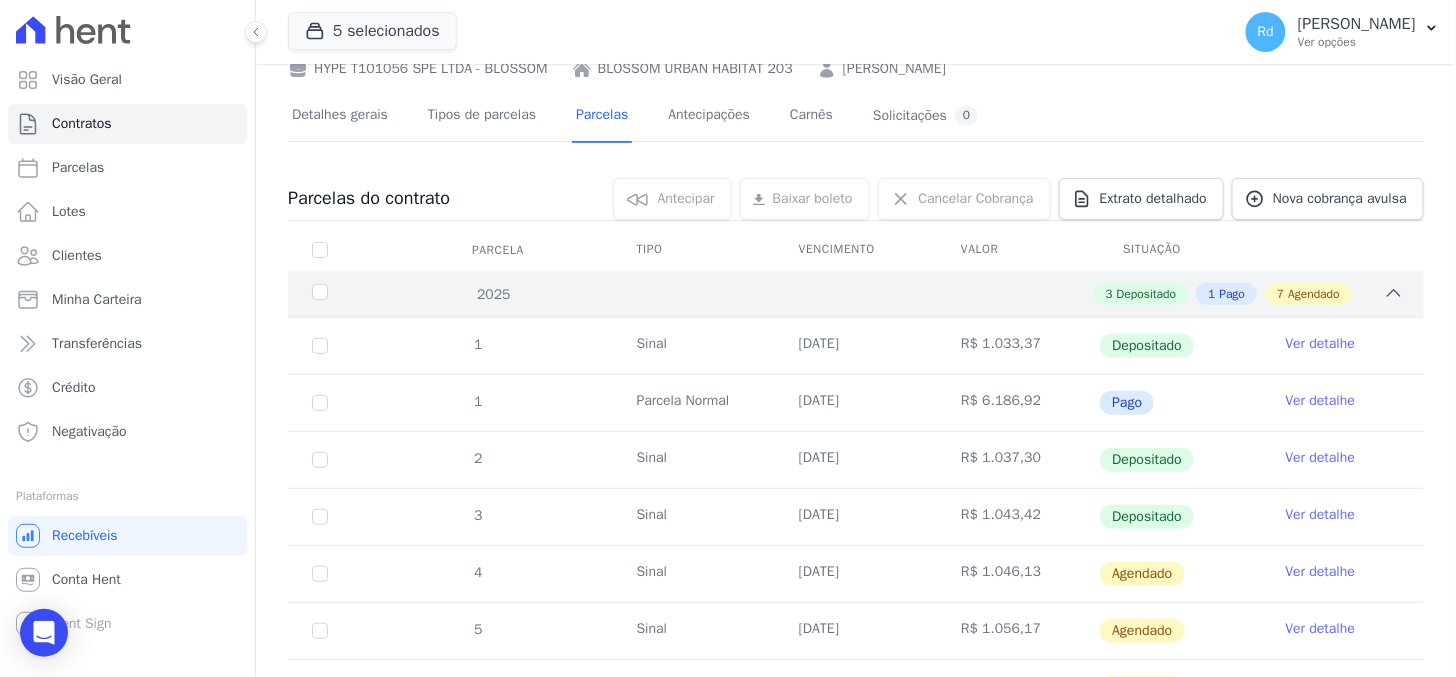 scroll, scrollTop: 0, scrollLeft: 0, axis: both 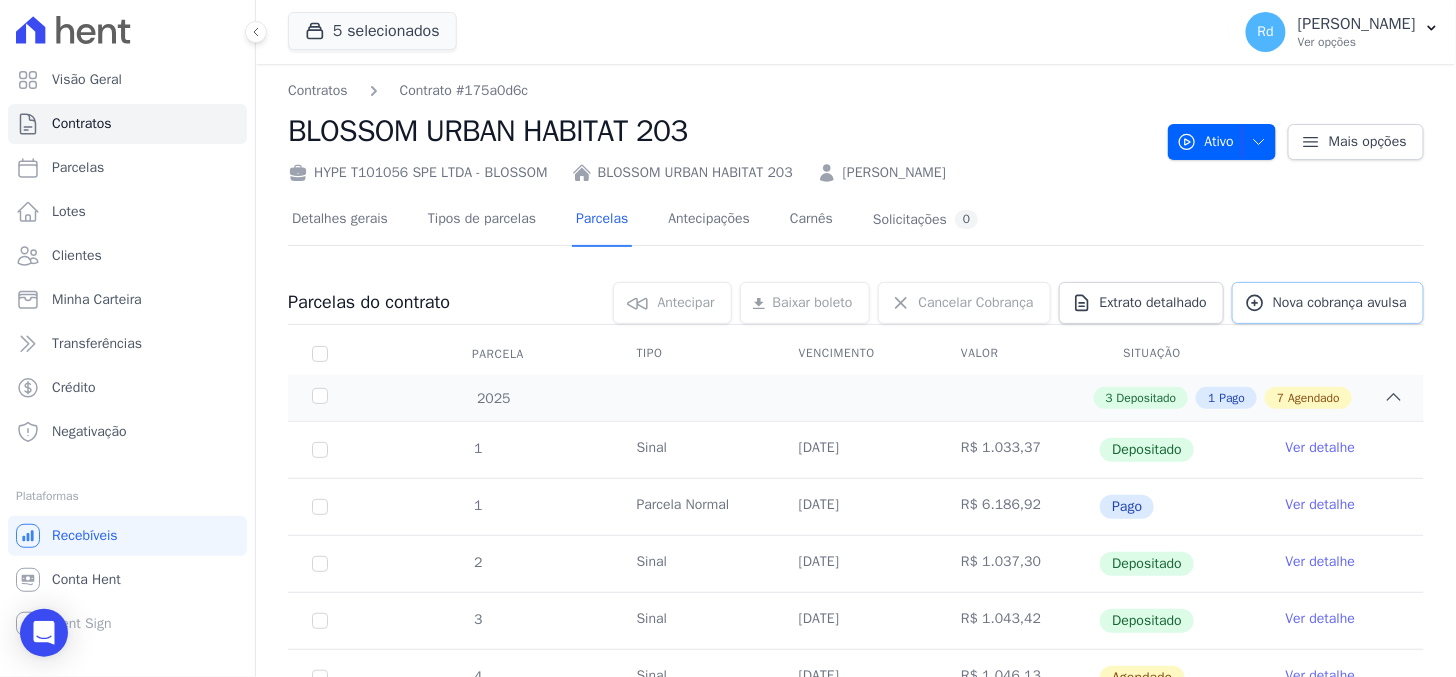 click on "Nova cobrança avulsa" at bounding box center (1340, 303) 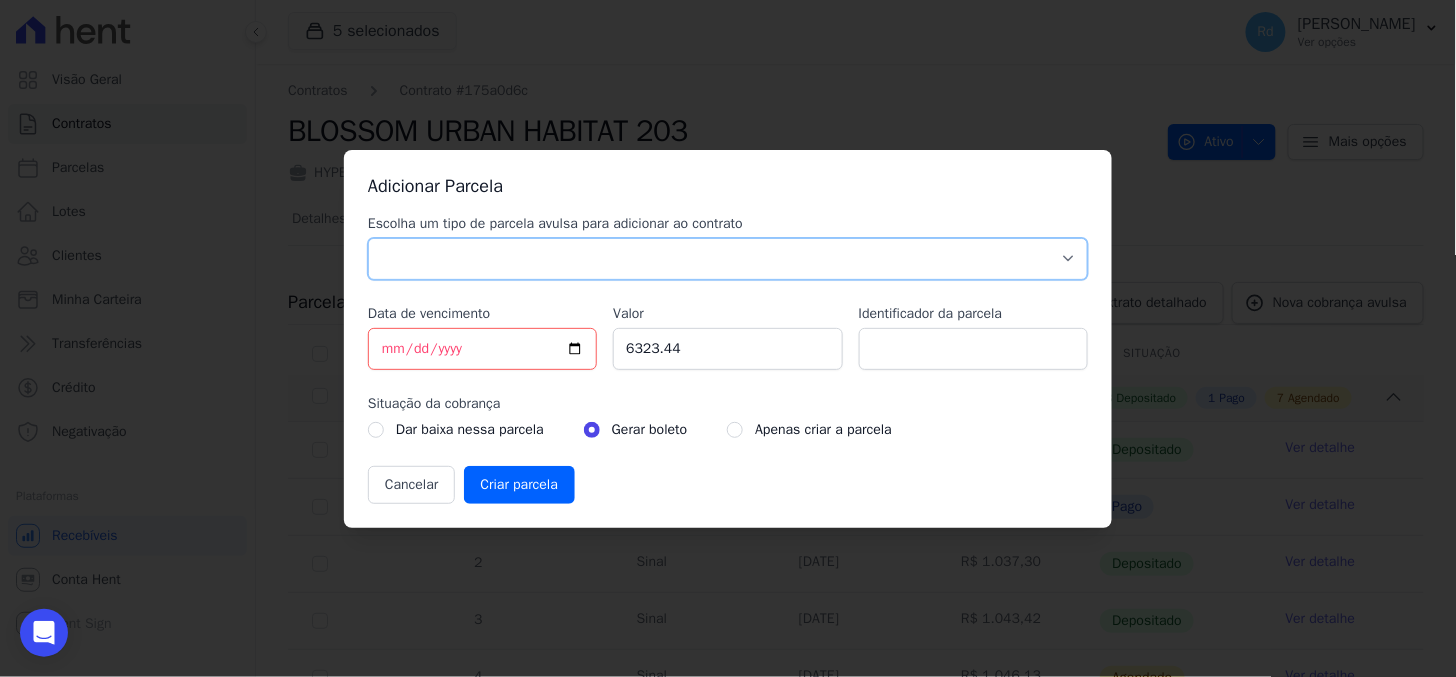 click on "Parcela Normal
Sinal
Caução
Intercalada
Chaves
Pré Chaves
Pós Chaves
Taxas
Quitação
Outros
Parcela do Cliente
Acordo
Financiamento CEF
Comissão
Antecipação" at bounding box center (728, 259) 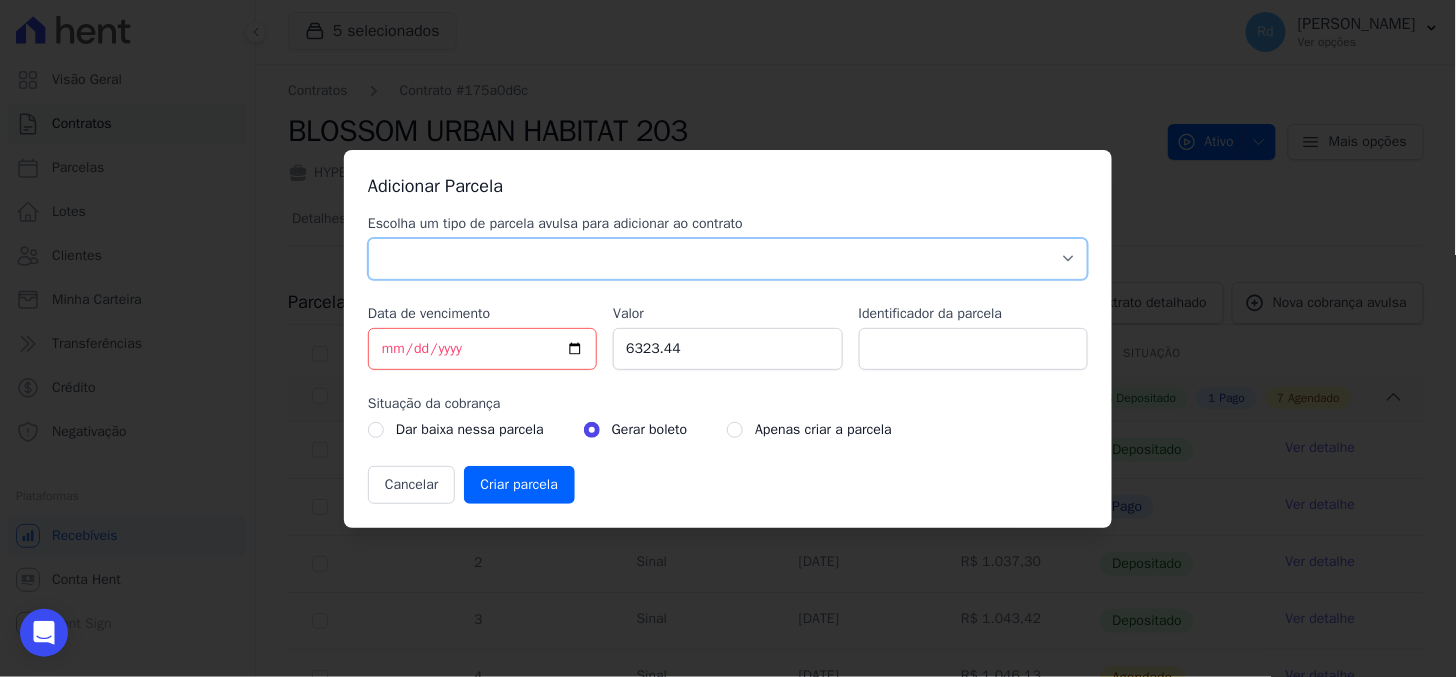 select on "standard" 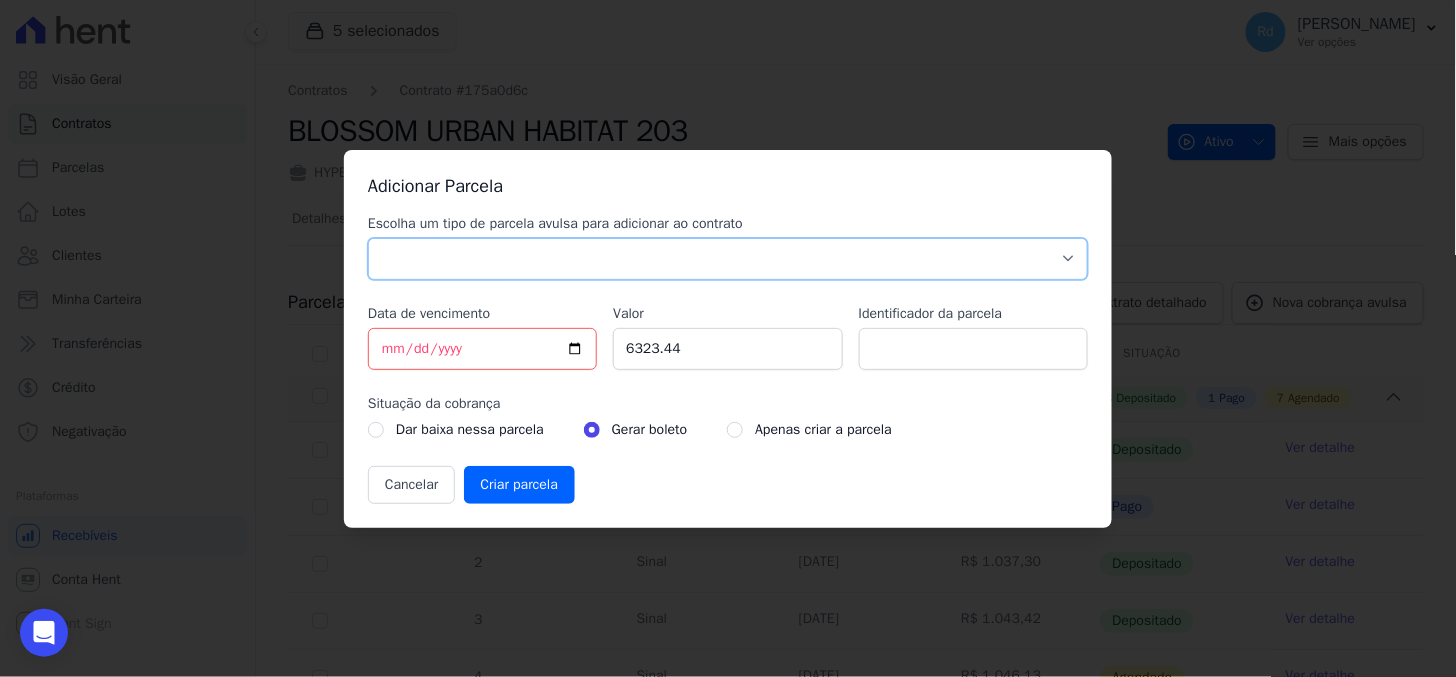 click on "Parcela Normal
Sinal
Caução
Intercalada
Chaves
Pré Chaves
Pós Chaves
Taxas
Quitação
Outros
Parcela do Cliente
Acordo
Financiamento CEF
Comissão
Antecipação" at bounding box center (728, 259) 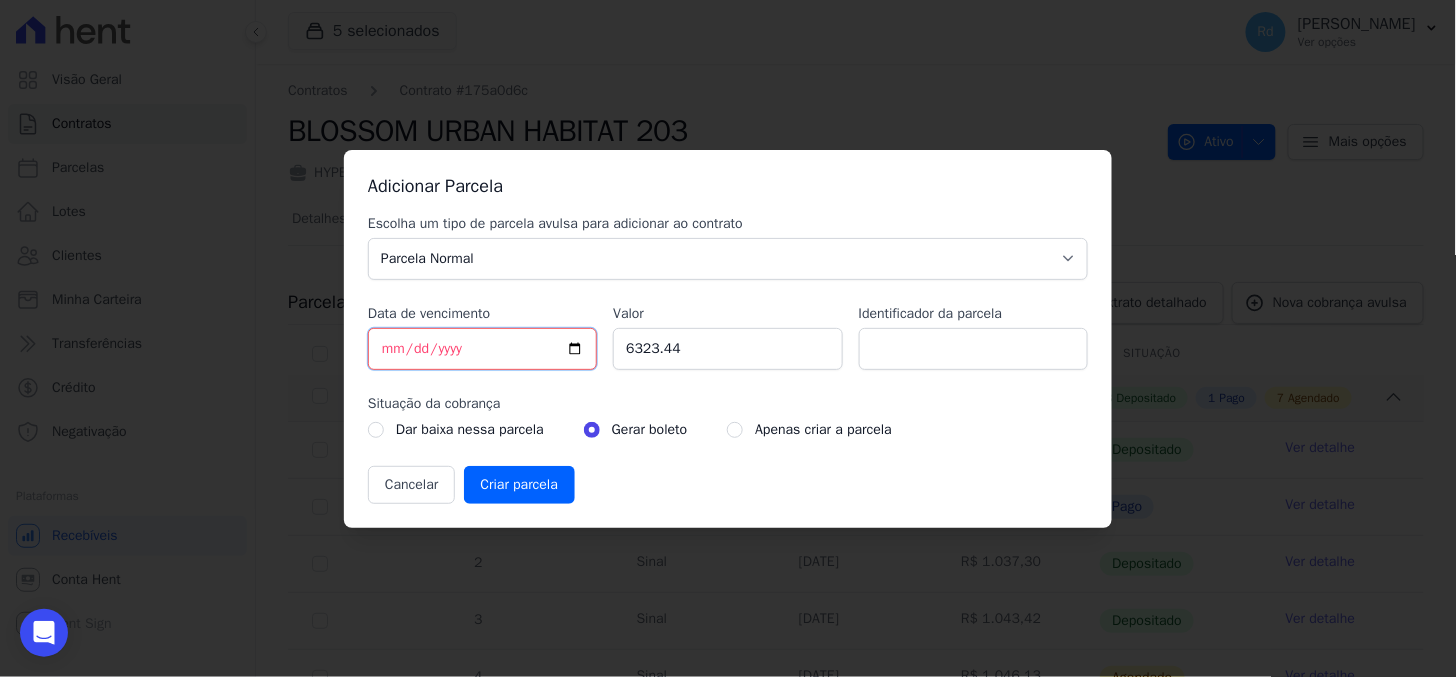 click on "[DATE]" at bounding box center [482, 349] 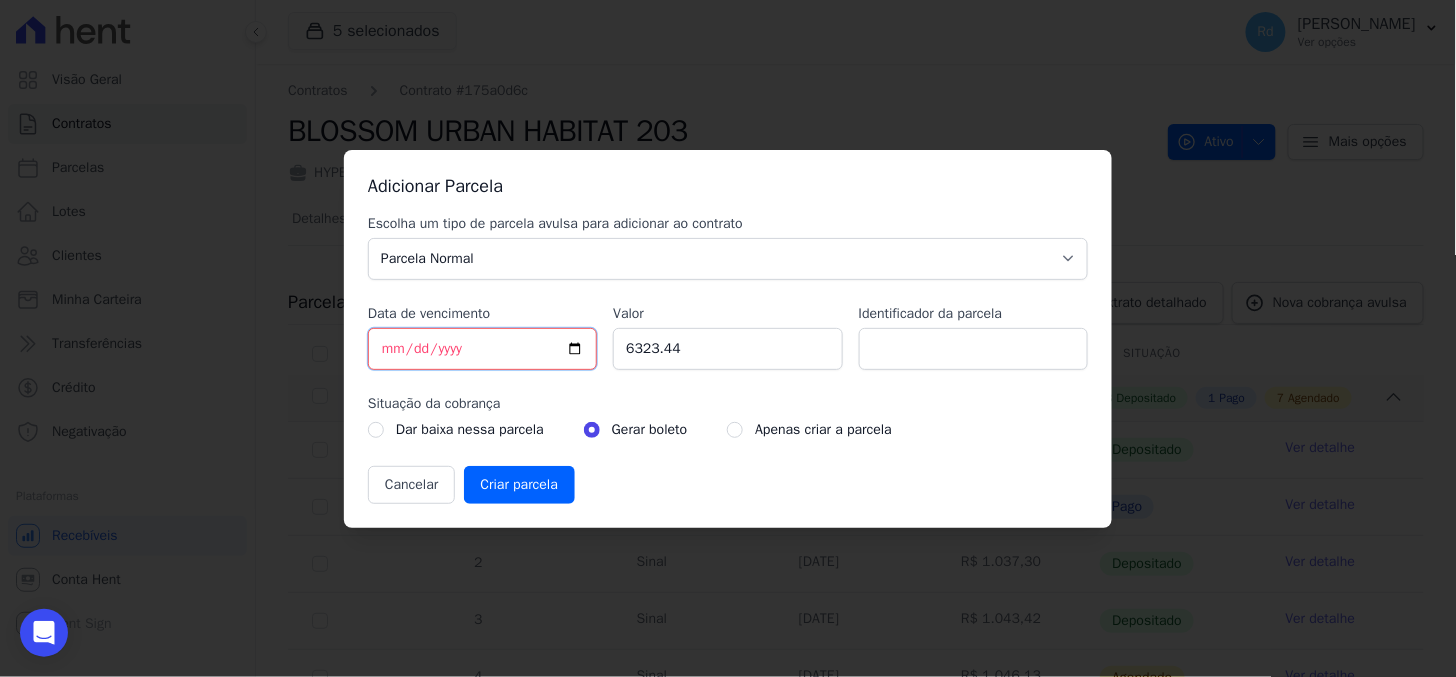 type on "[DATE]" 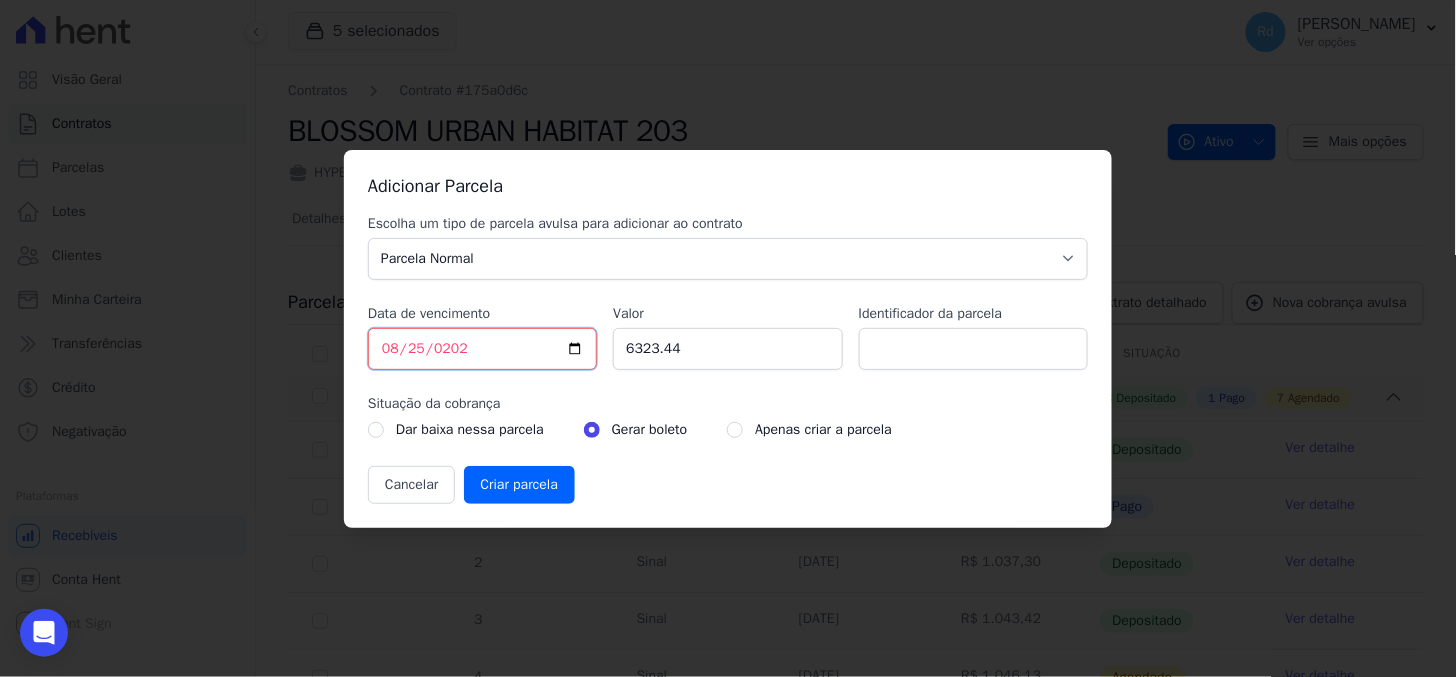 type on "[DATE]" 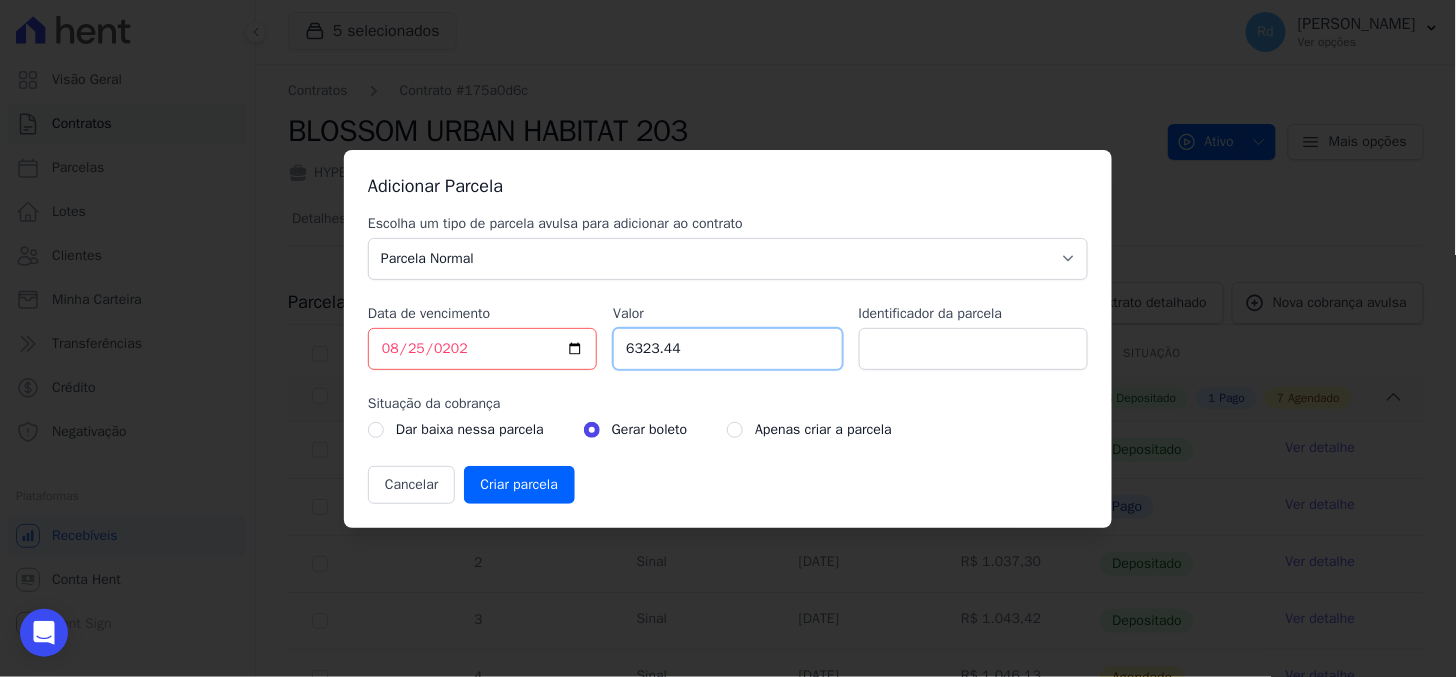 drag, startPoint x: 715, startPoint y: 350, endPoint x: 482, endPoint y: 346, distance: 233.03433 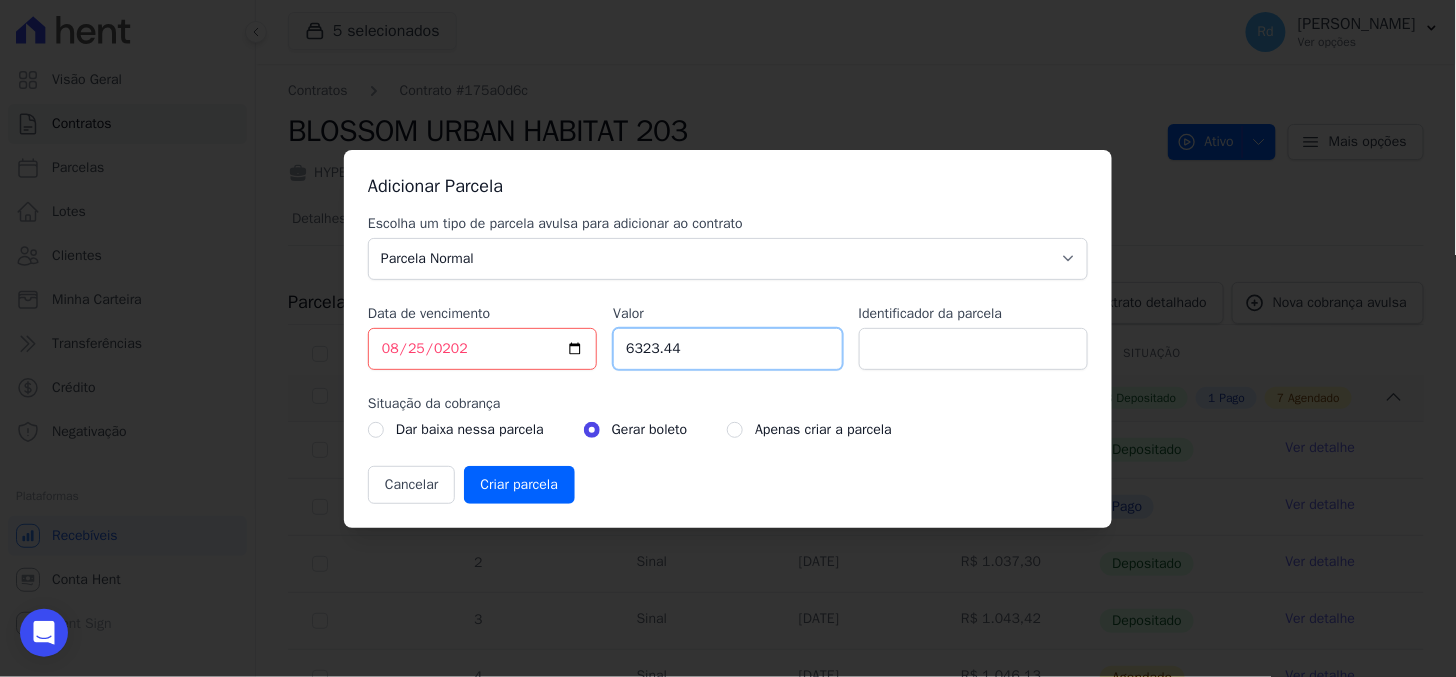 click on "Escolha um tipo de parcela avulsa para adicionar ao contrato
Parcela Normal
Sinal
Caução
Intercalada
Chaves
Pré Chaves
Pós Chaves
Taxas
Quitação
Outros
Parcela do Cliente
Acordo
Financiamento CEF
Comissão
Antecipação
Data de vencimento
[DATE]
Valor
6323.44
Identificador da parcela
Situação da cobrança
Dar baixa nessa parcela
Gerar boleto" at bounding box center [728, 359] 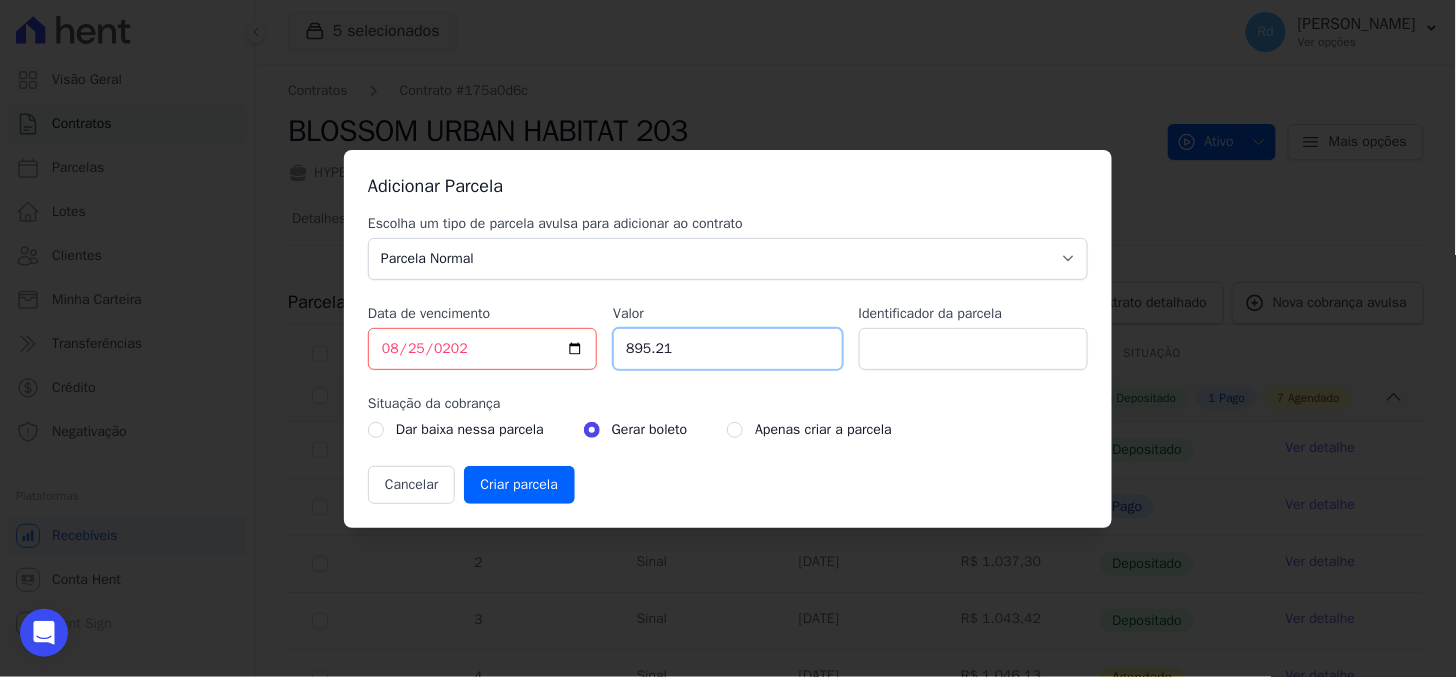 type on "895.21" 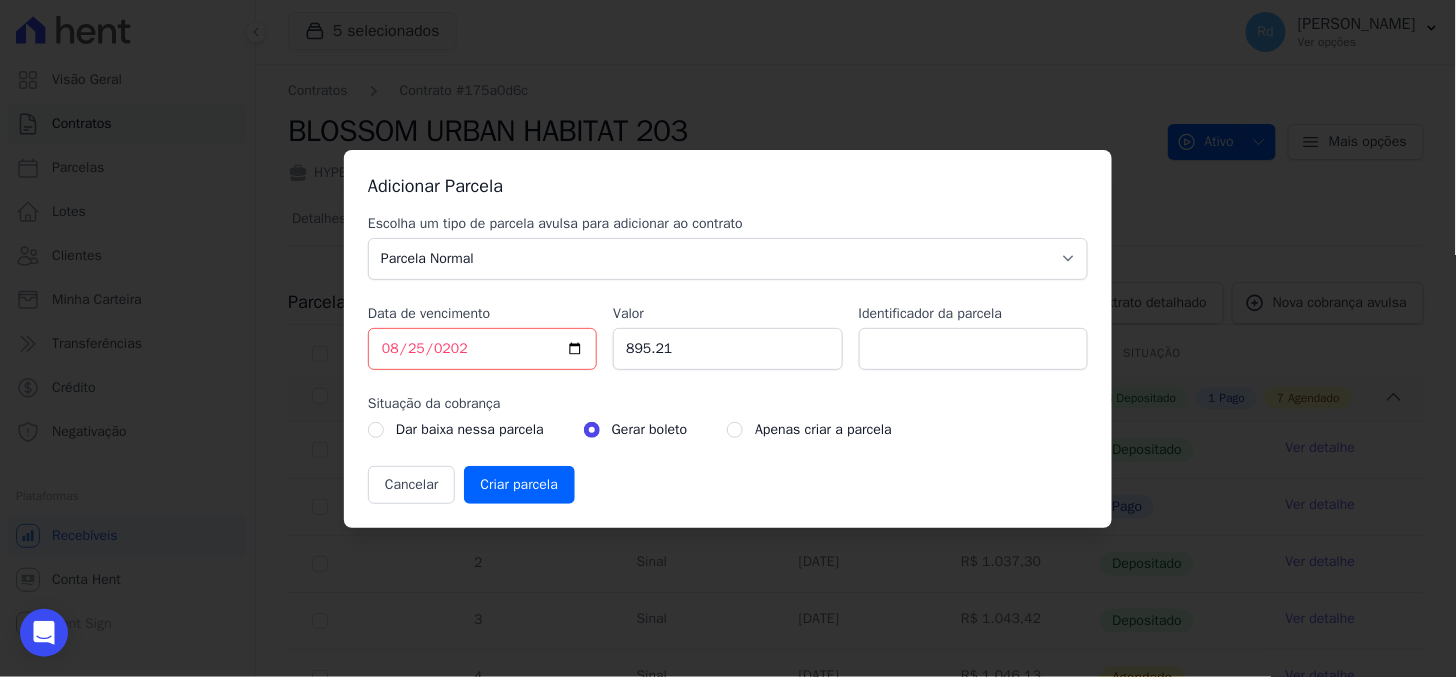 click on "Apenas criar a parcela" at bounding box center (823, 430) 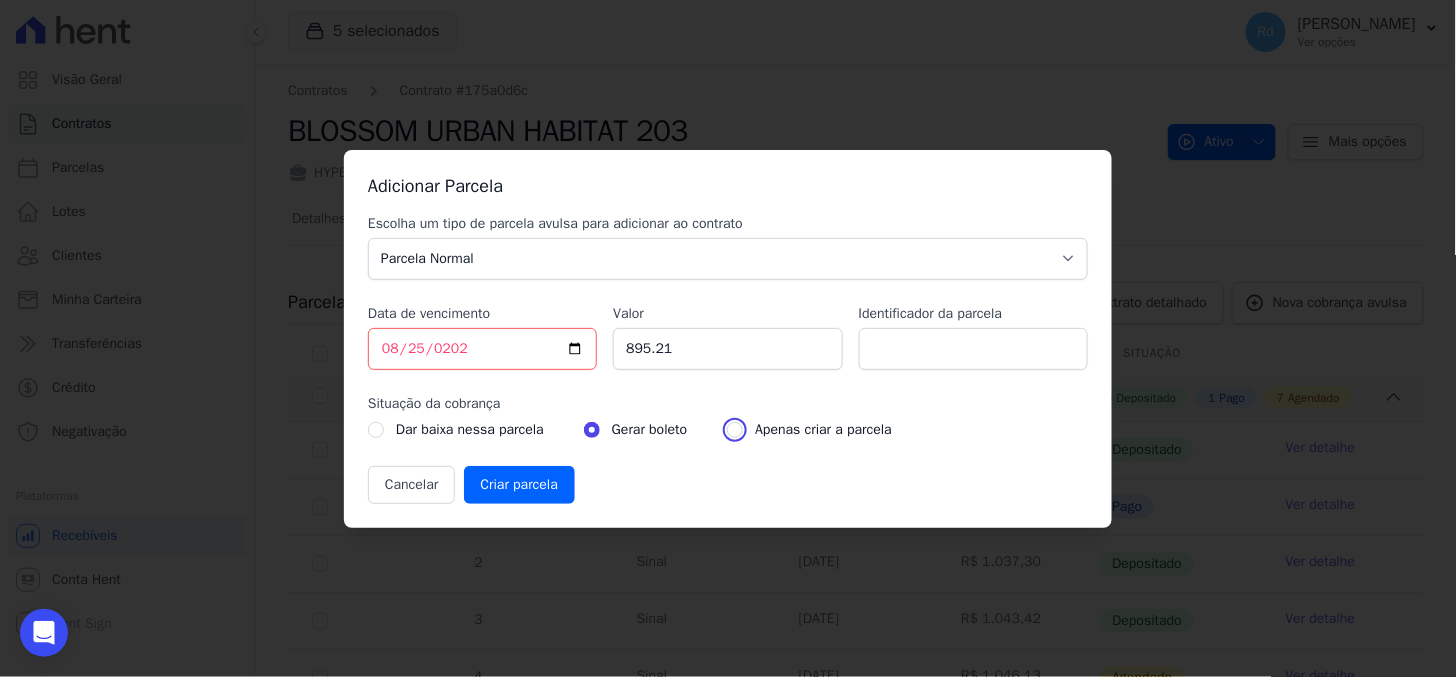click at bounding box center [735, 430] 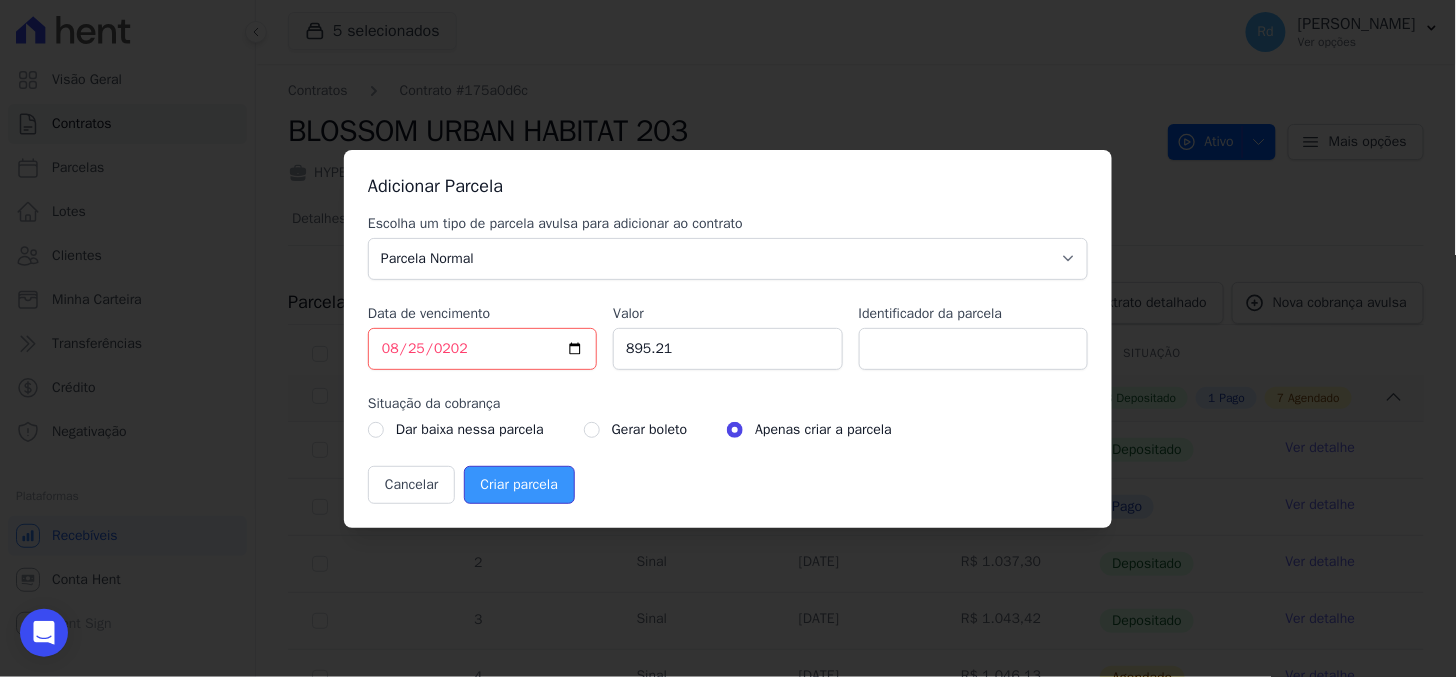 click on "Criar parcela" at bounding box center [519, 485] 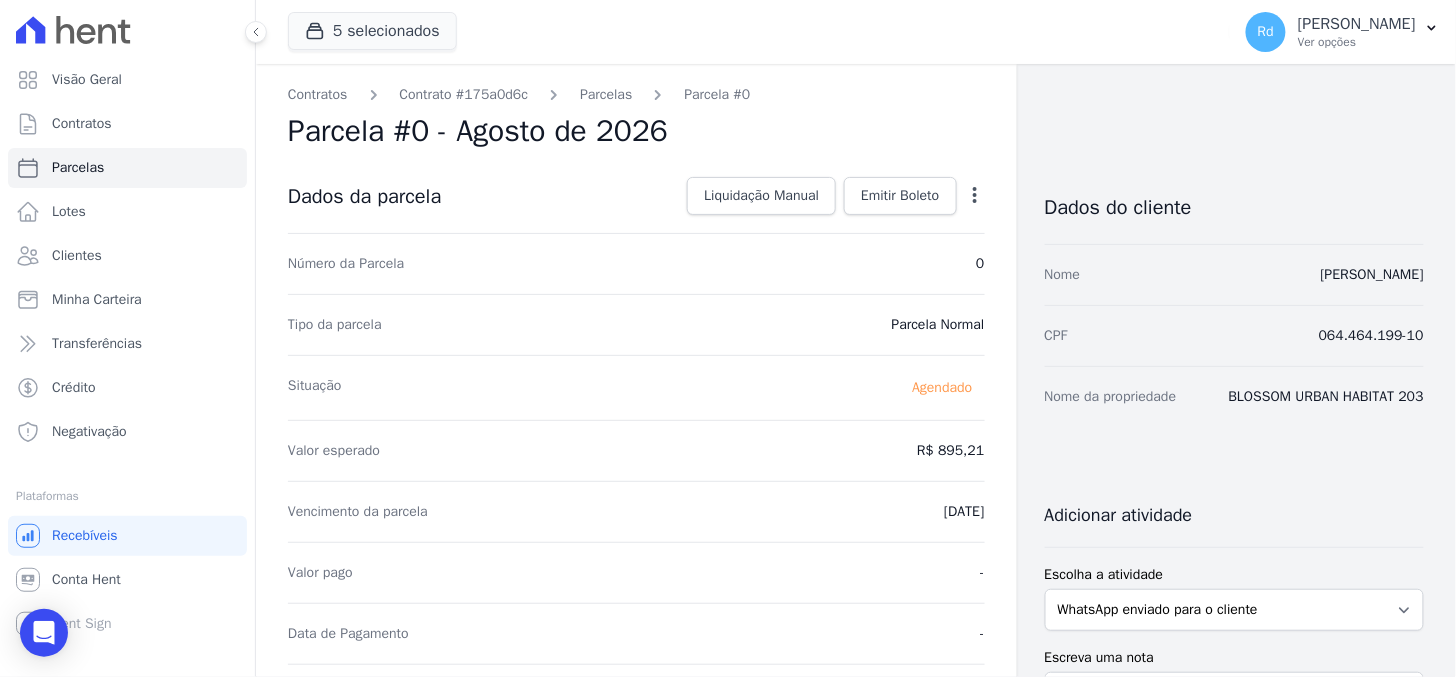 click on "Contratos
Contrato
#175a0d6c
[GEOGRAPHIC_DATA]
Parcela
#0
Parcela #0 - Agosto de 2026
Dados da parcela
Liquidação Manual
Liquidação Manual
Data de Pagamento
[DATE]
[GEOGRAPHIC_DATA]
R$
895.21" at bounding box center [636, 707] 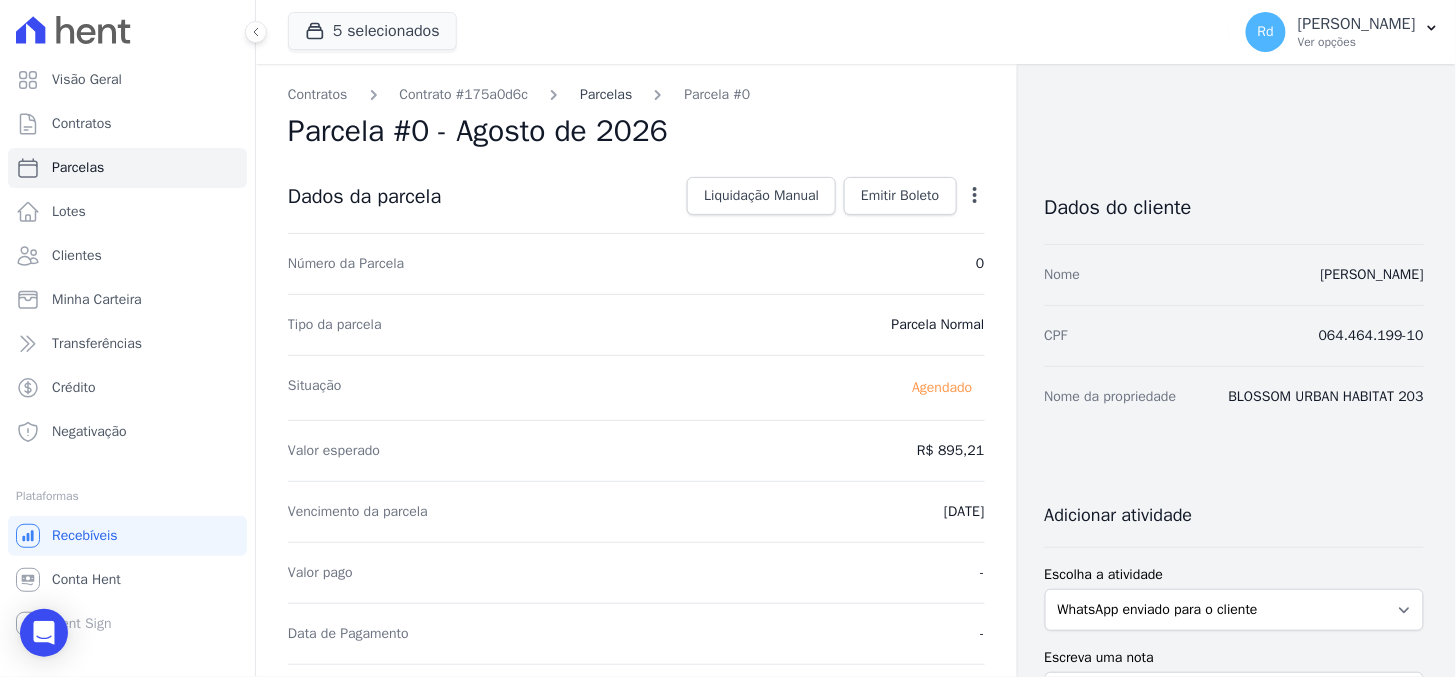 click on "Parcelas" at bounding box center (606, 94) 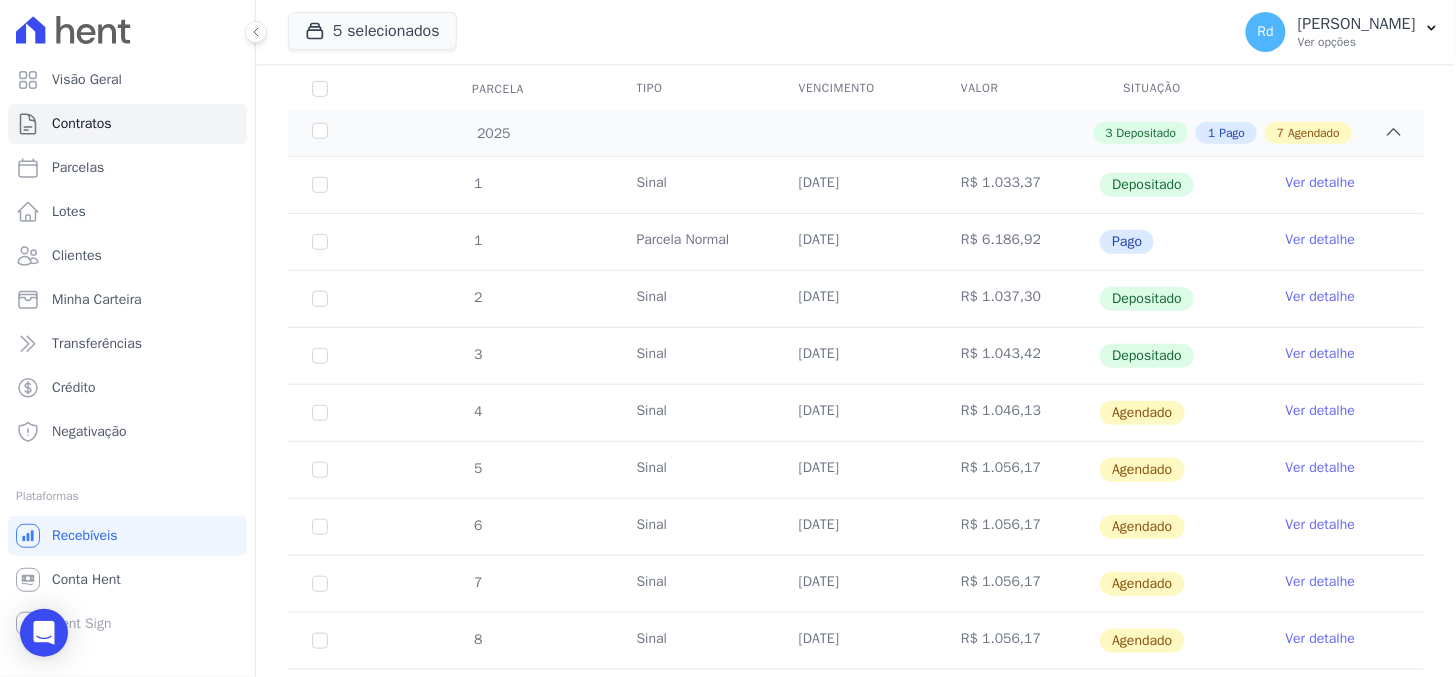 scroll, scrollTop: 477, scrollLeft: 0, axis: vertical 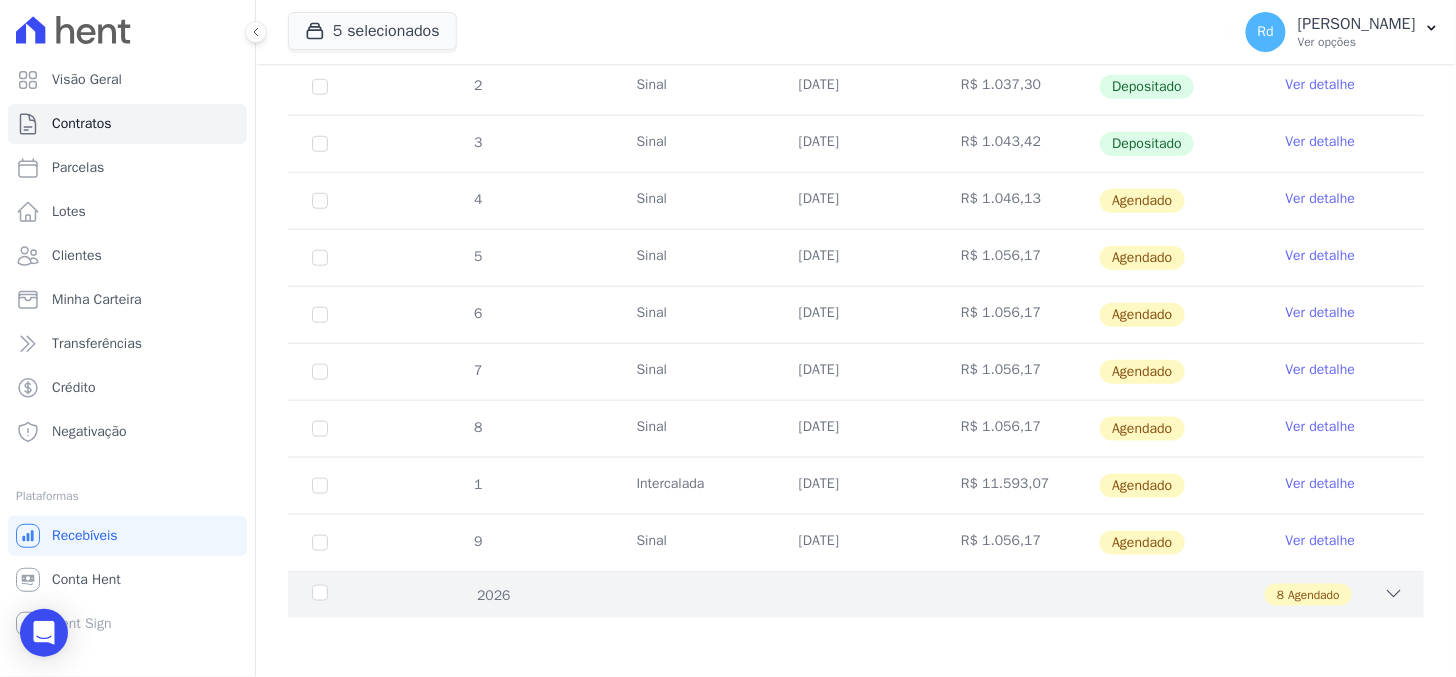 click on "8
Agendado" at bounding box center [911, 595] 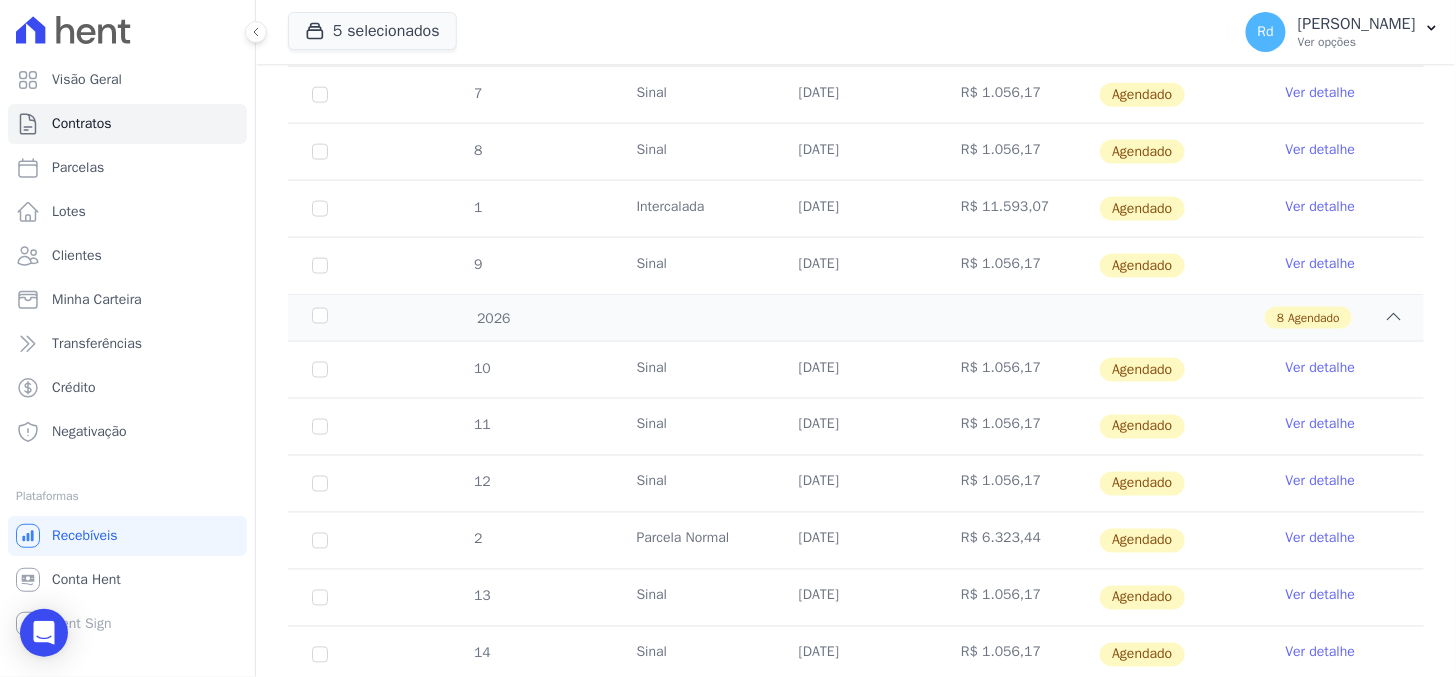 scroll, scrollTop: 934, scrollLeft: 0, axis: vertical 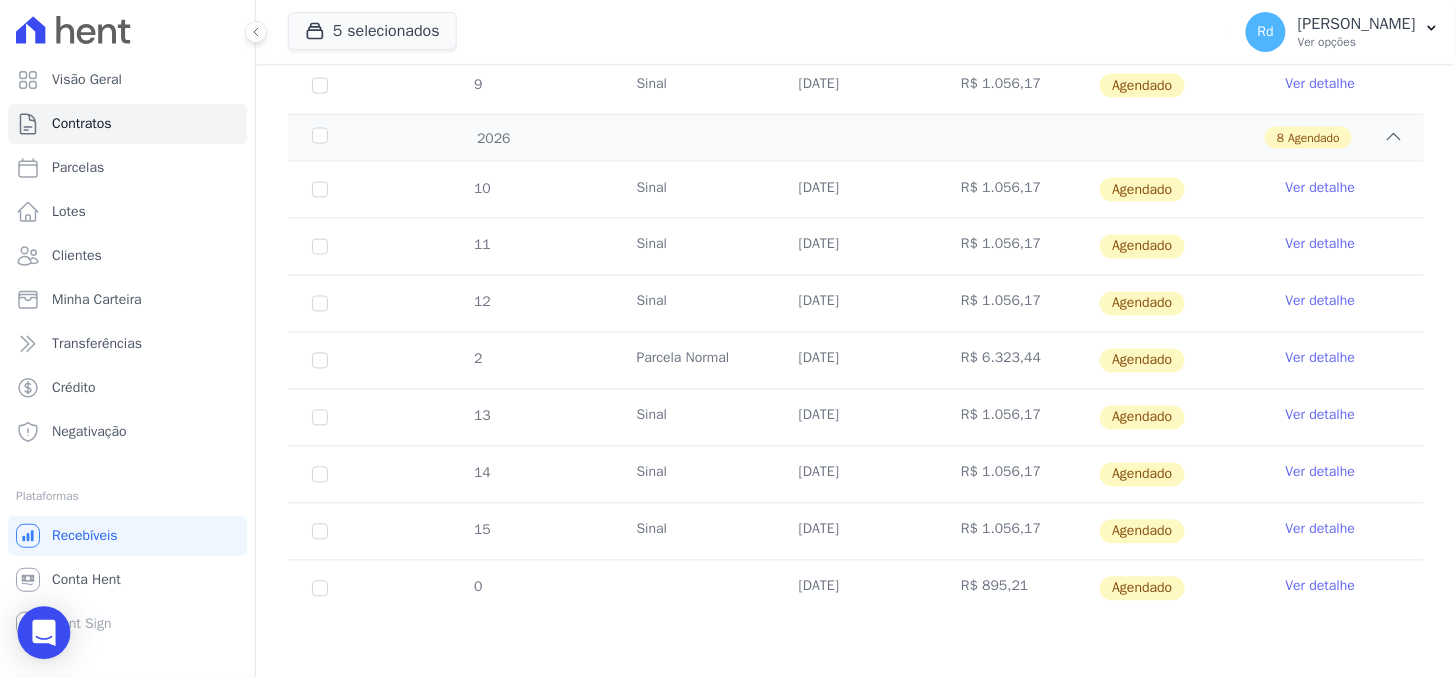 click 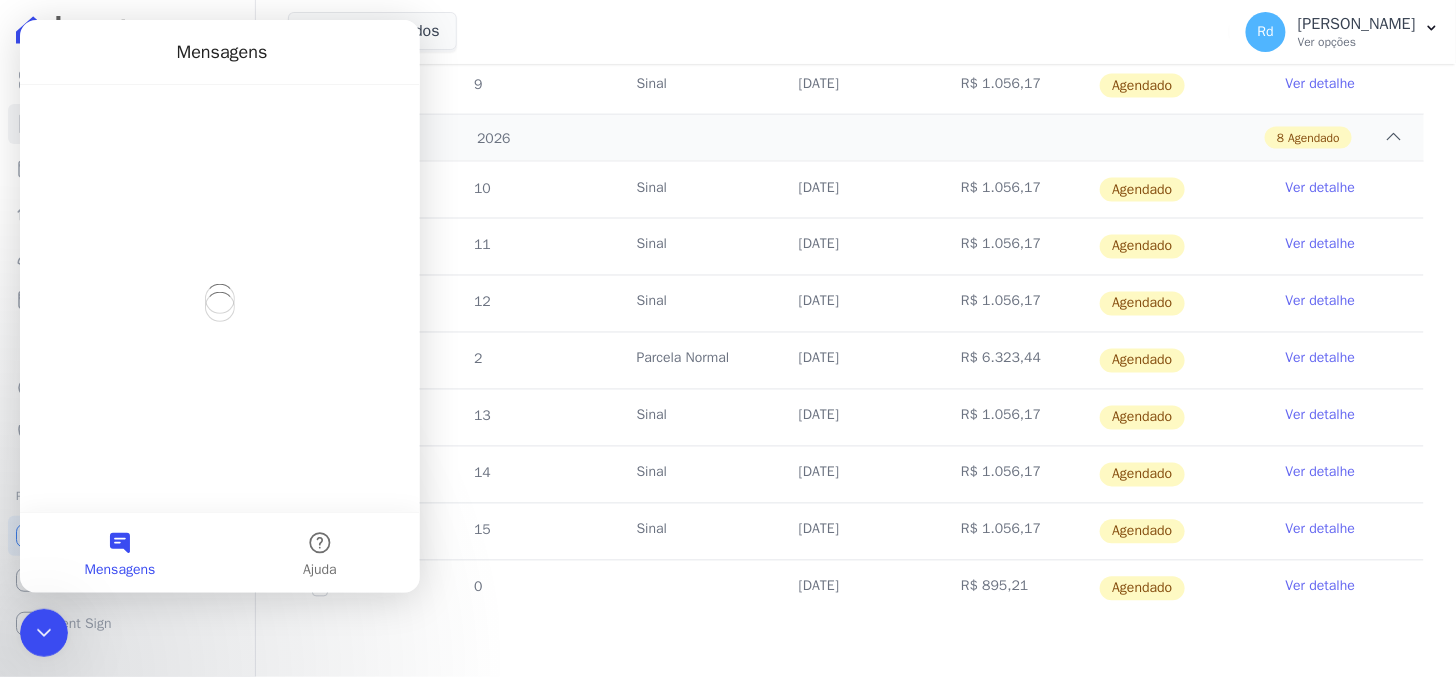 scroll, scrollTop: 0, scrollLeft: 0, axis: both 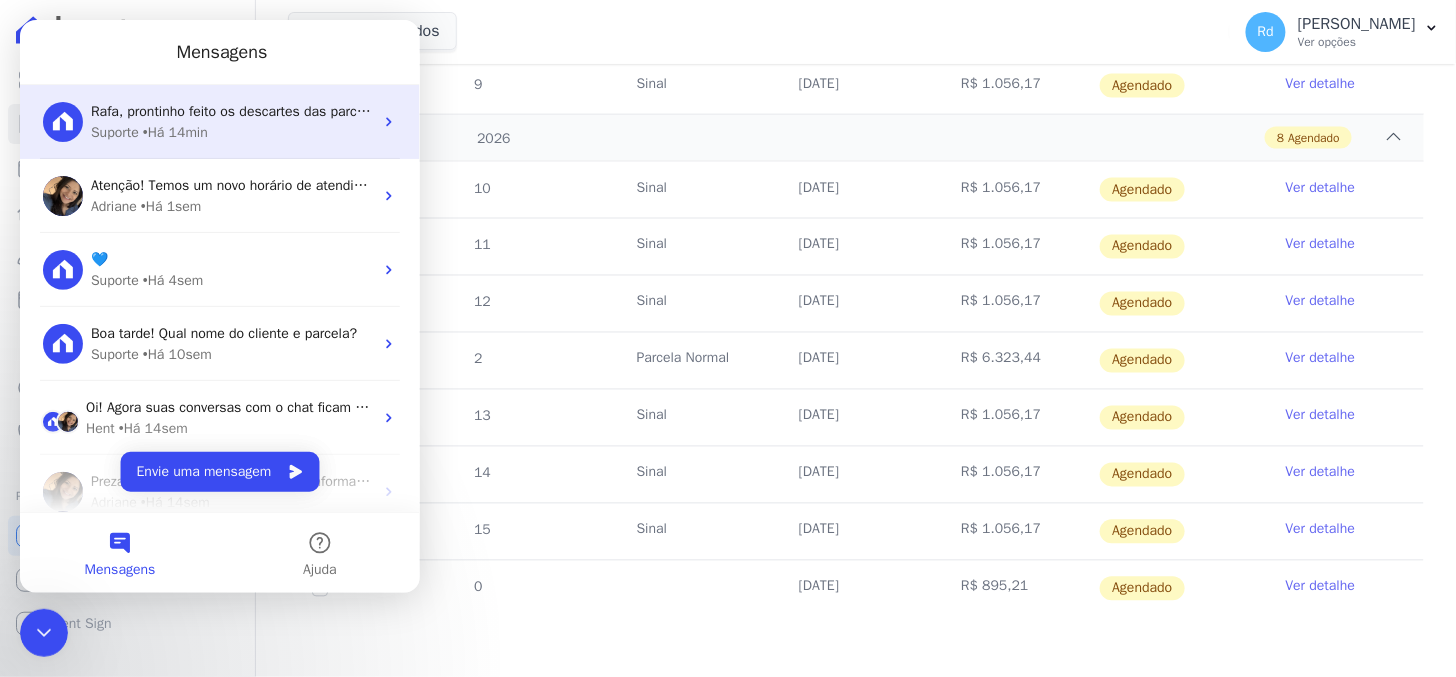 click on "Rafa, prontinho feito os descartes das parcelas. =)" at bounding box center (246, 110) 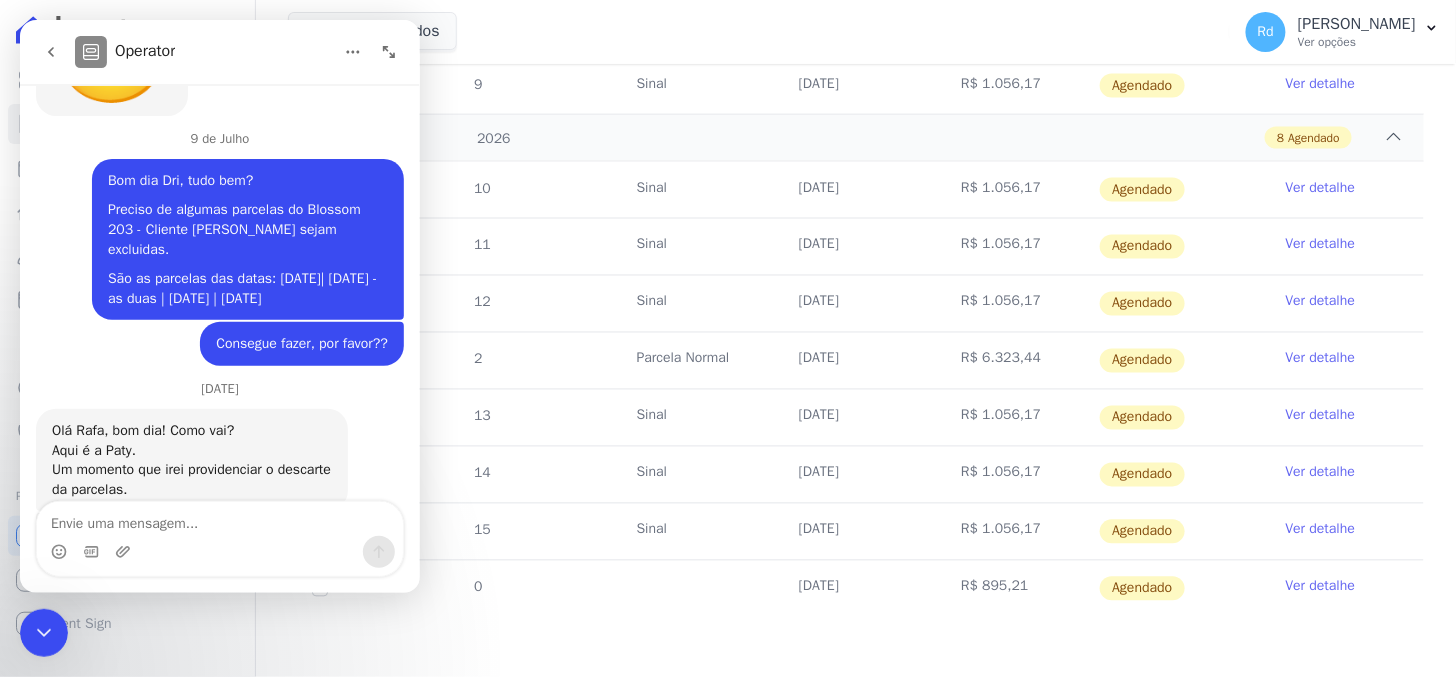 click at bounding box center [219, 518] 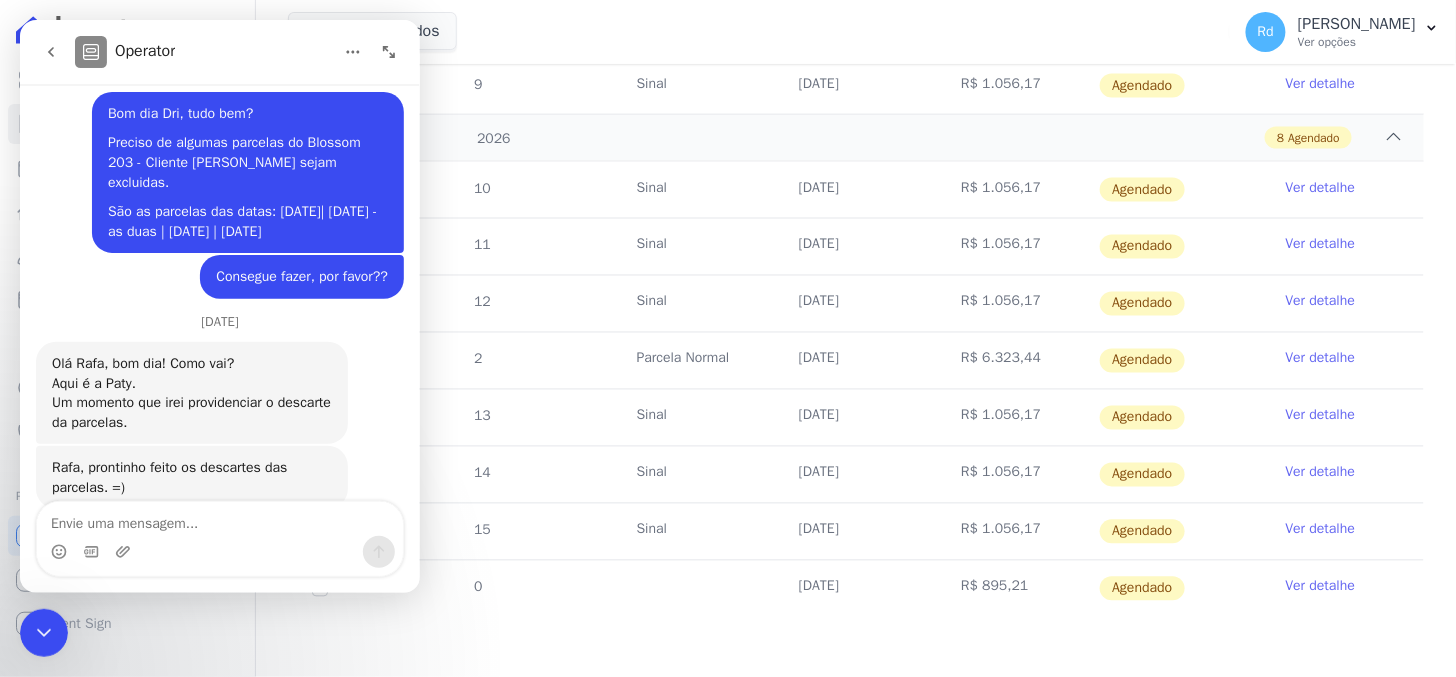 scroll, scrollTop: 19382, scrollLeft: 0, axis: vertical 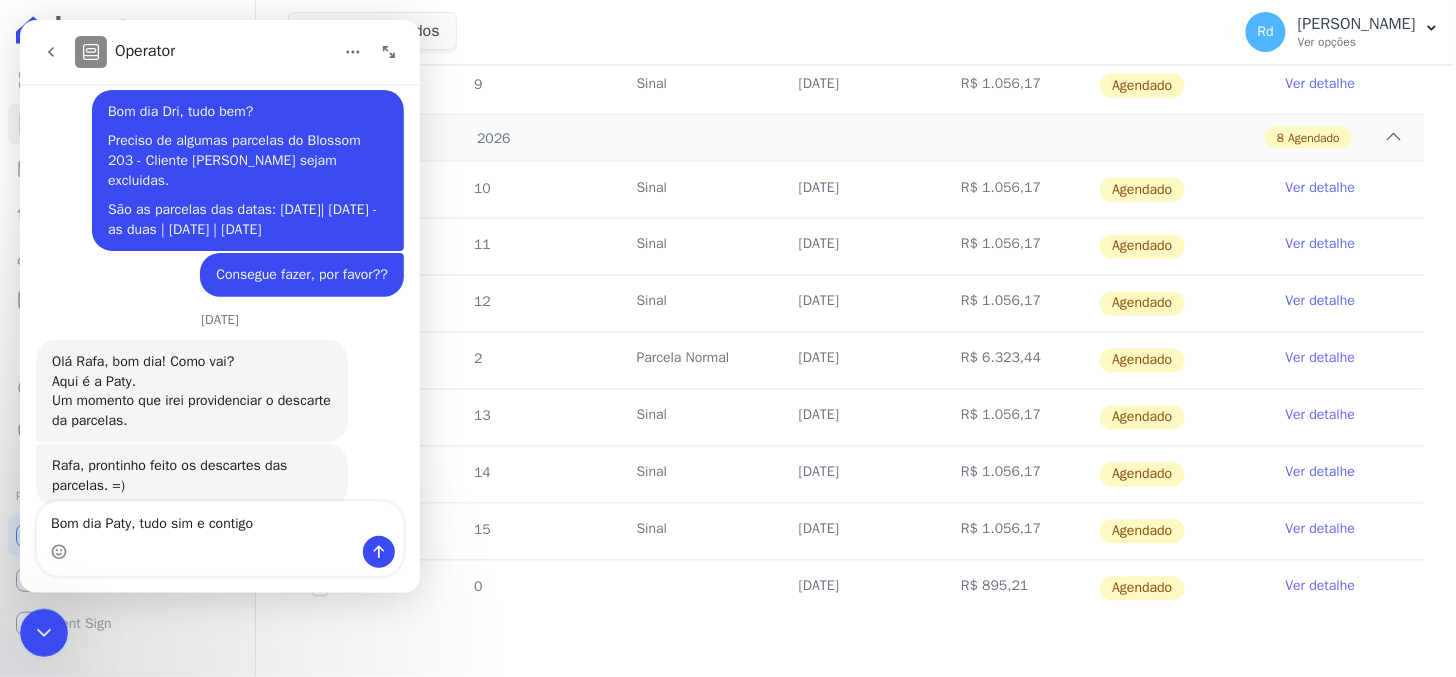 type on "Bom dia Paty, tudo sim e contigo?" 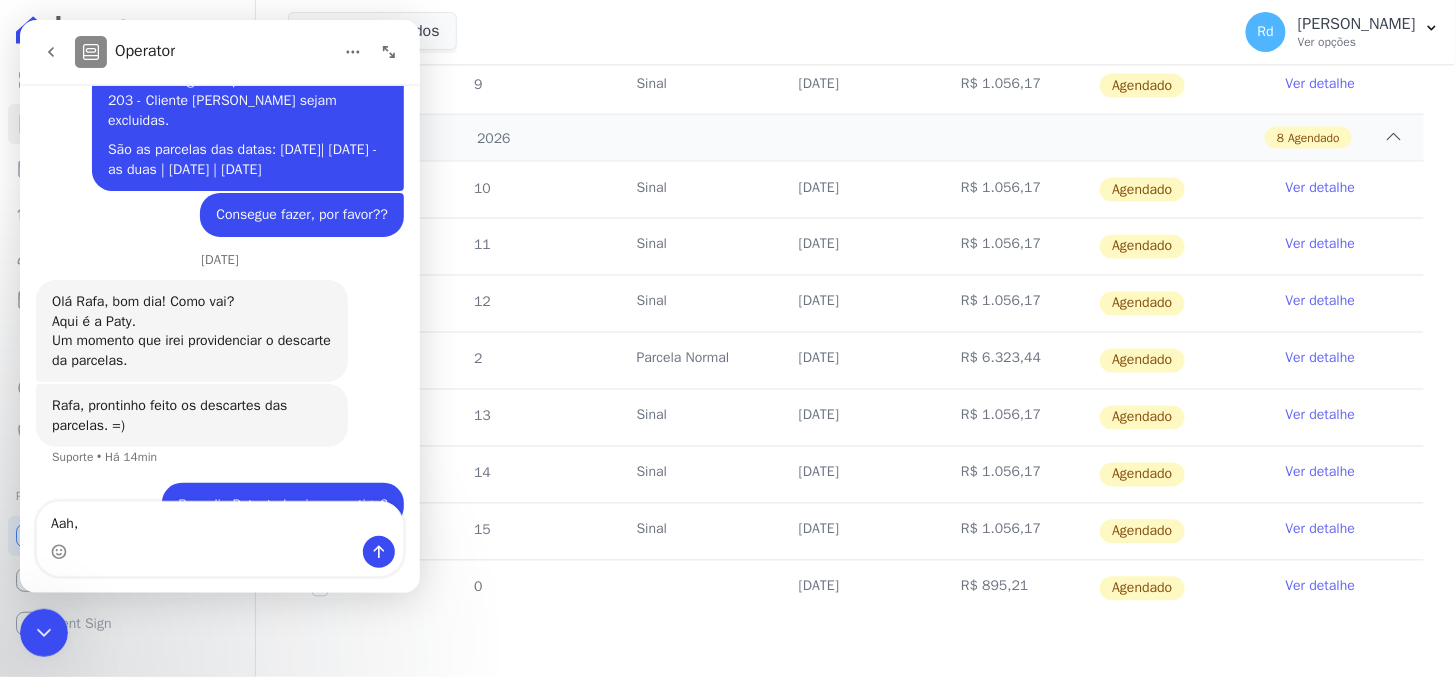 scroll, scrollTop: 19441, scrollLeft: 0, axis: vertical 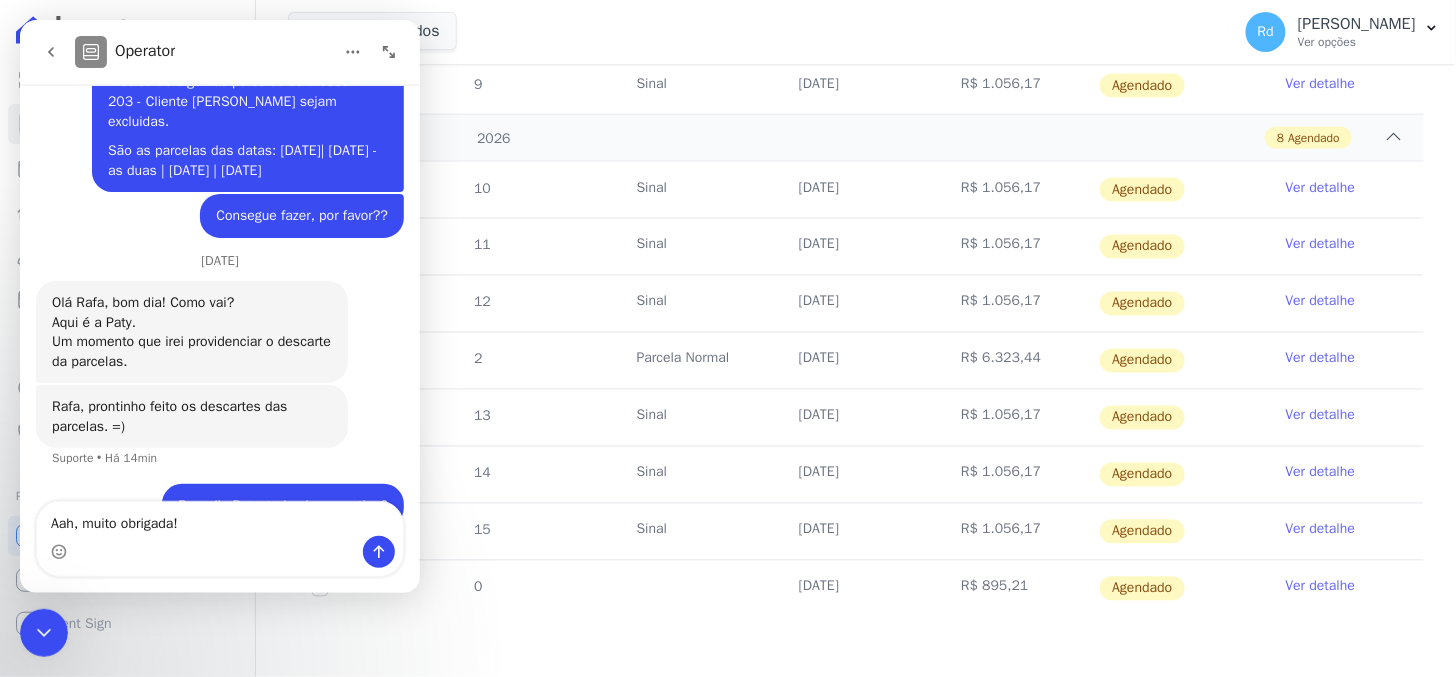type on "Aah, muito obrigada!!" 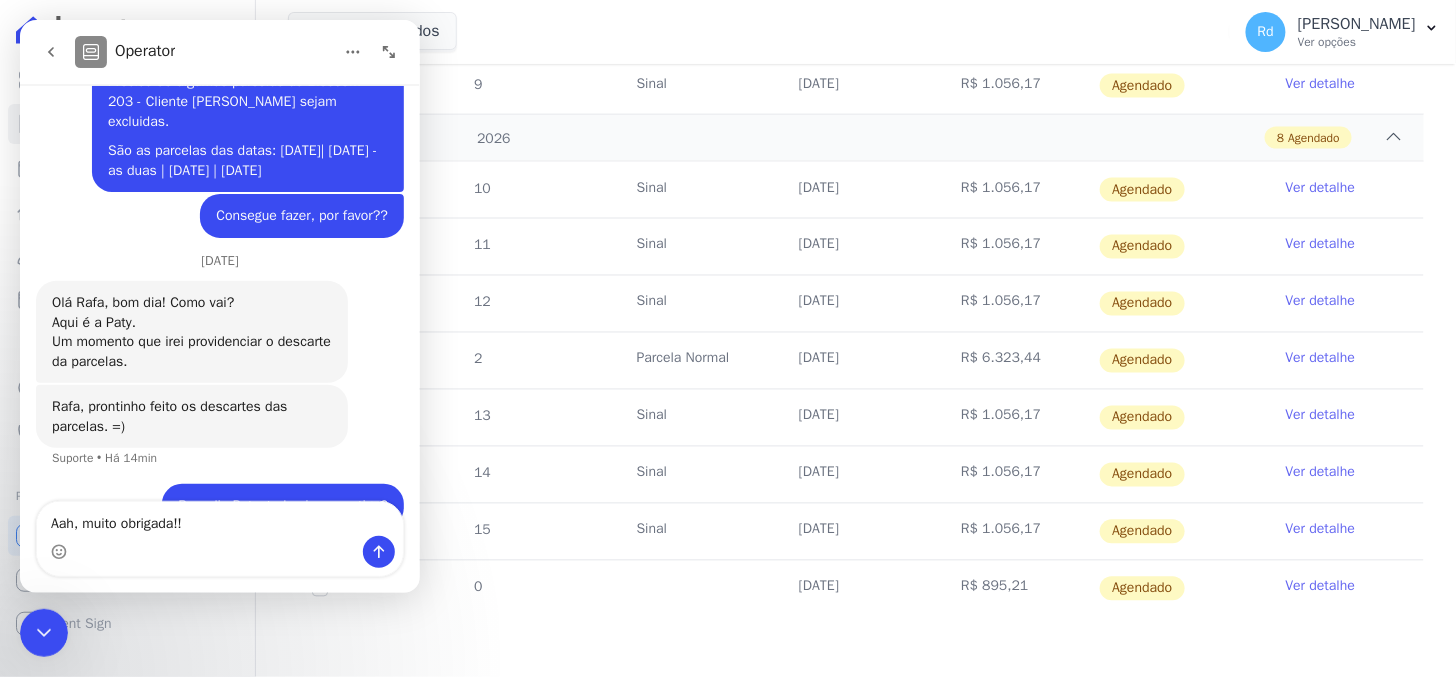 type 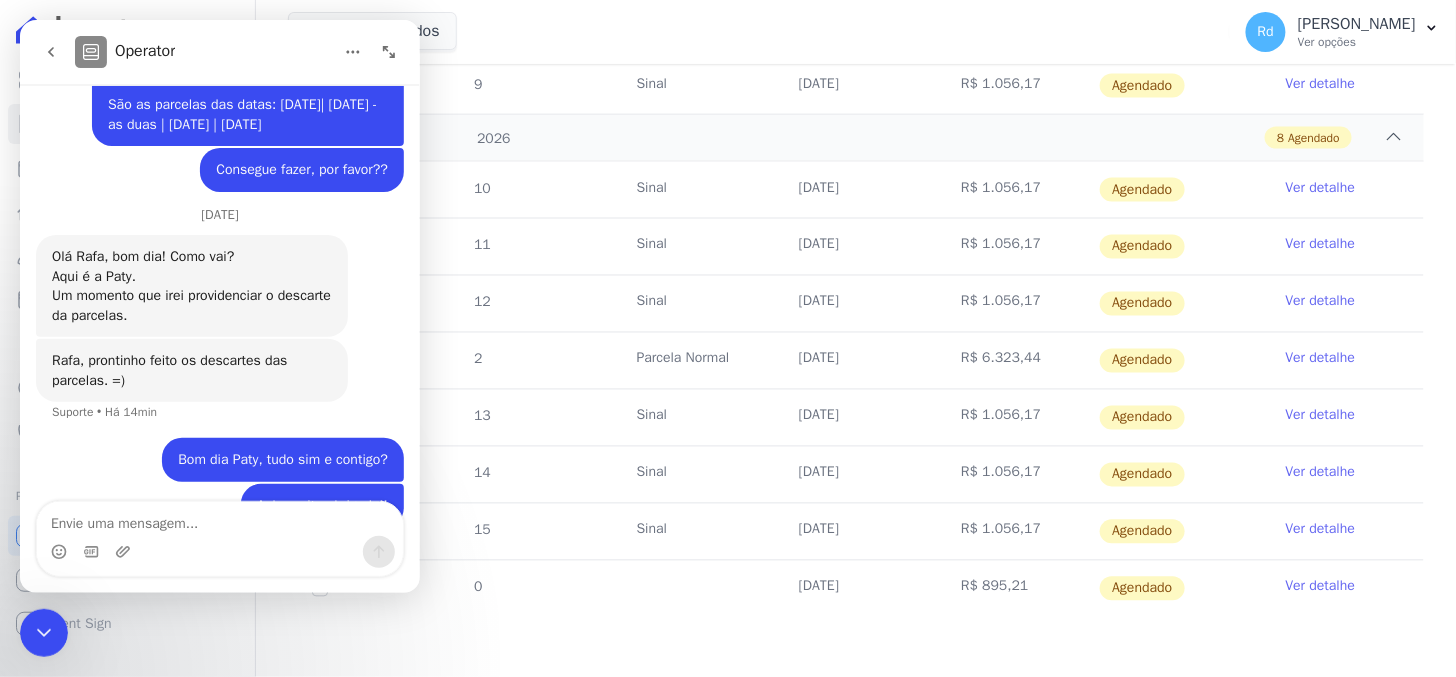 scroll, scrollTop: 19486, scrollLeft: 0, axis: vertical 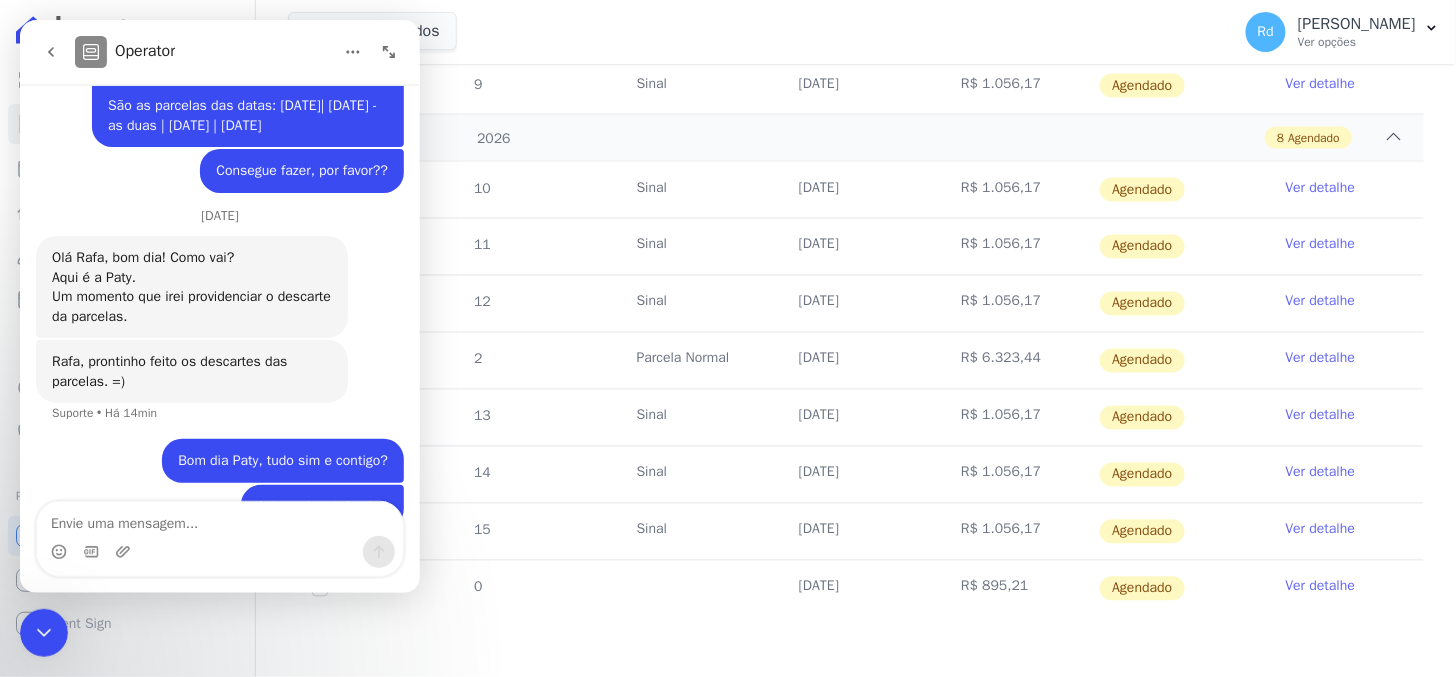click 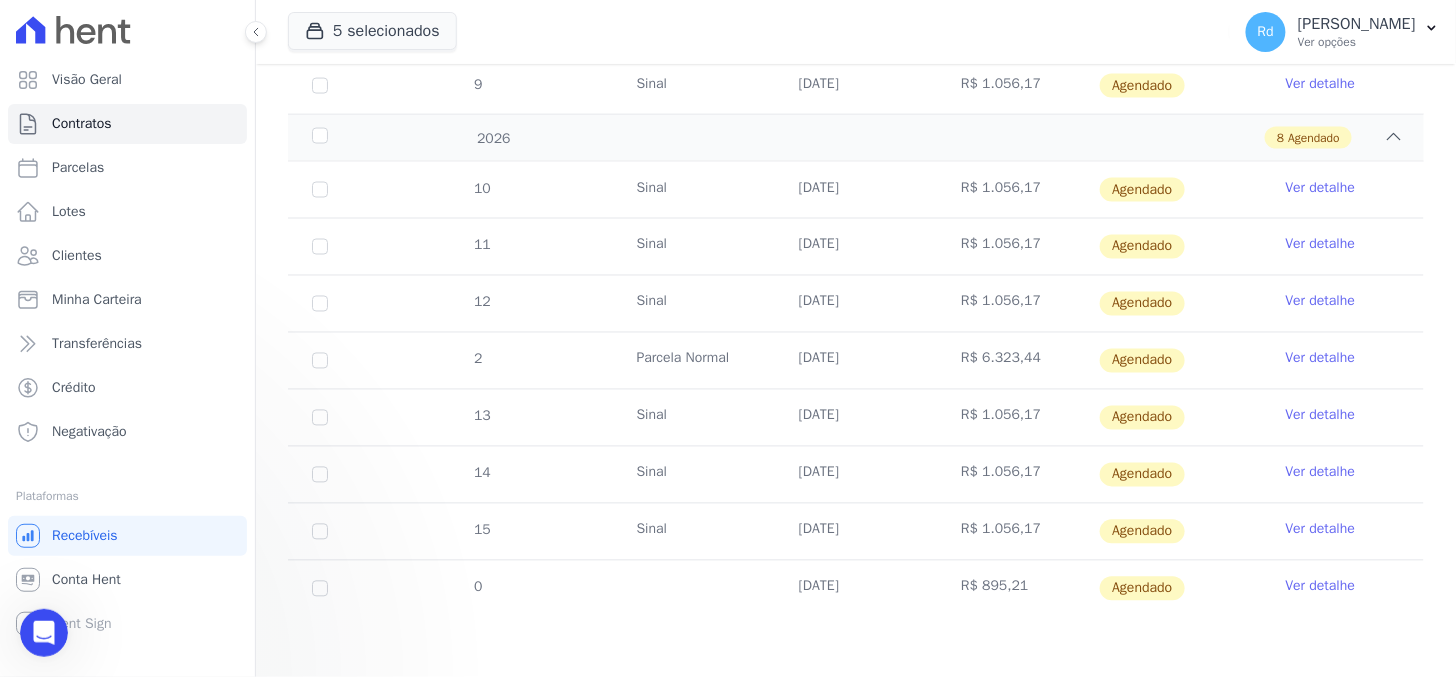 scroll, scrollTop: 0, scrollLeft: 0, axis: both 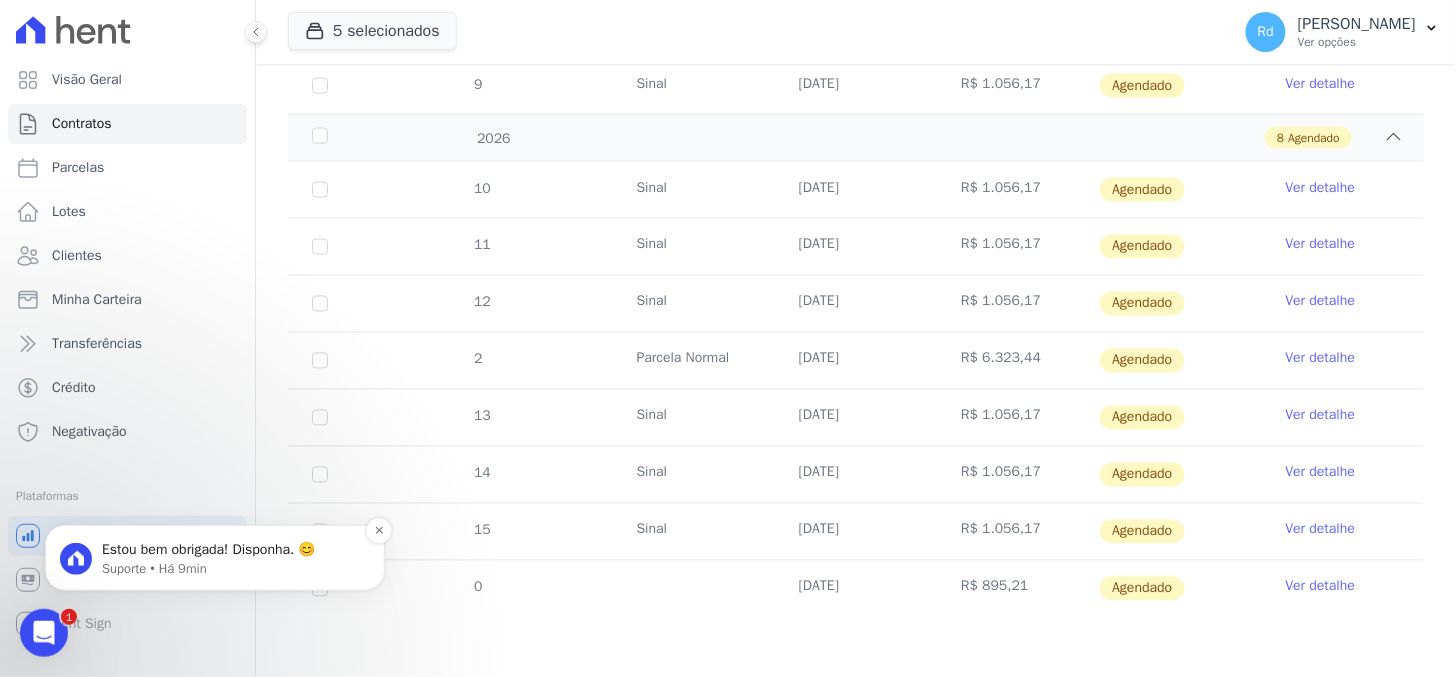click on "Suporte • Há 9min" at bounding box center (231, 568) 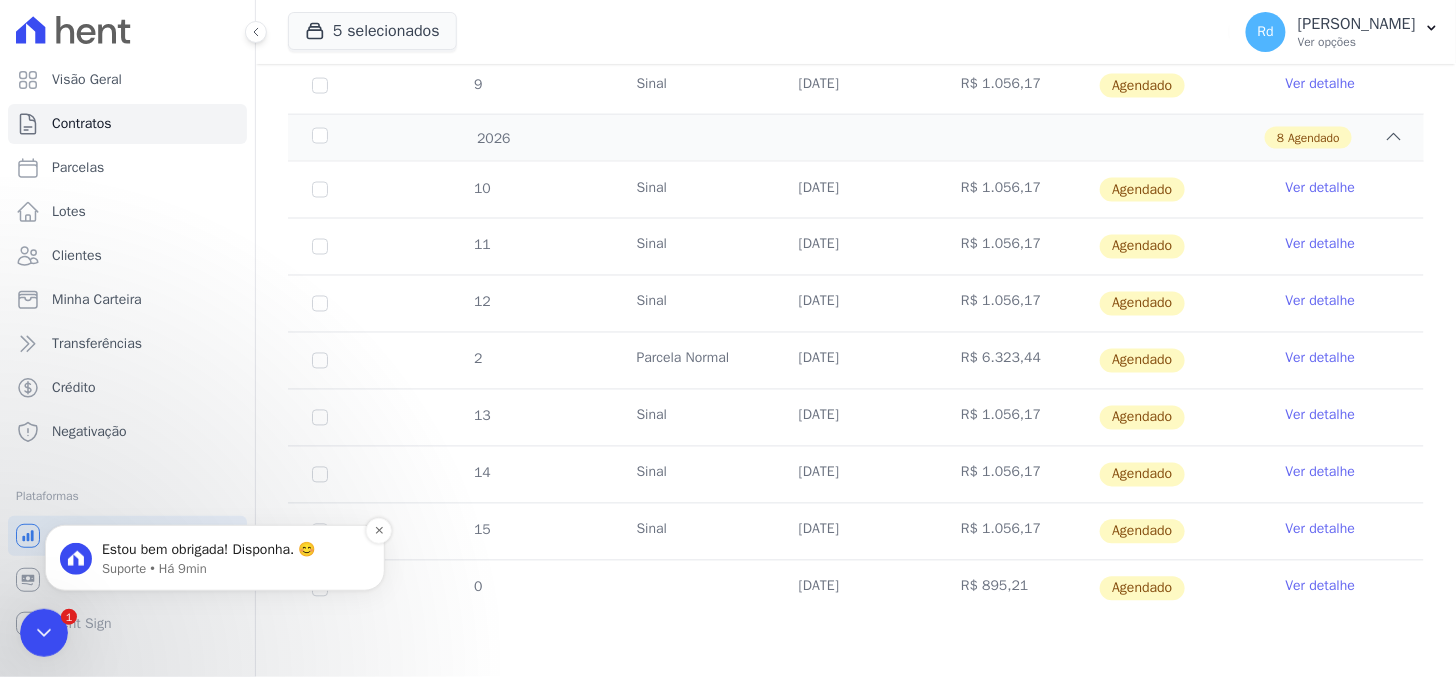 scroll, scrollTop: 0, scrollLeft: 0, axis: both 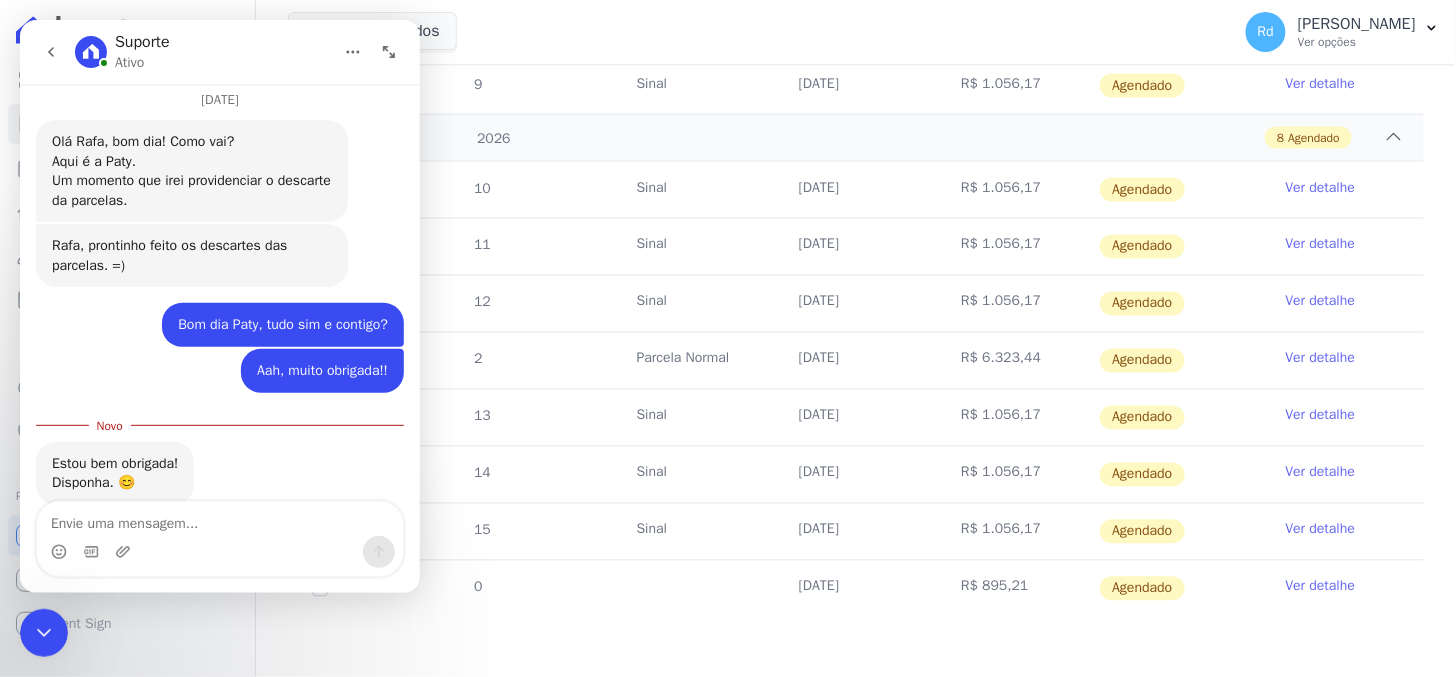 click at bounding box center (43, 632) 